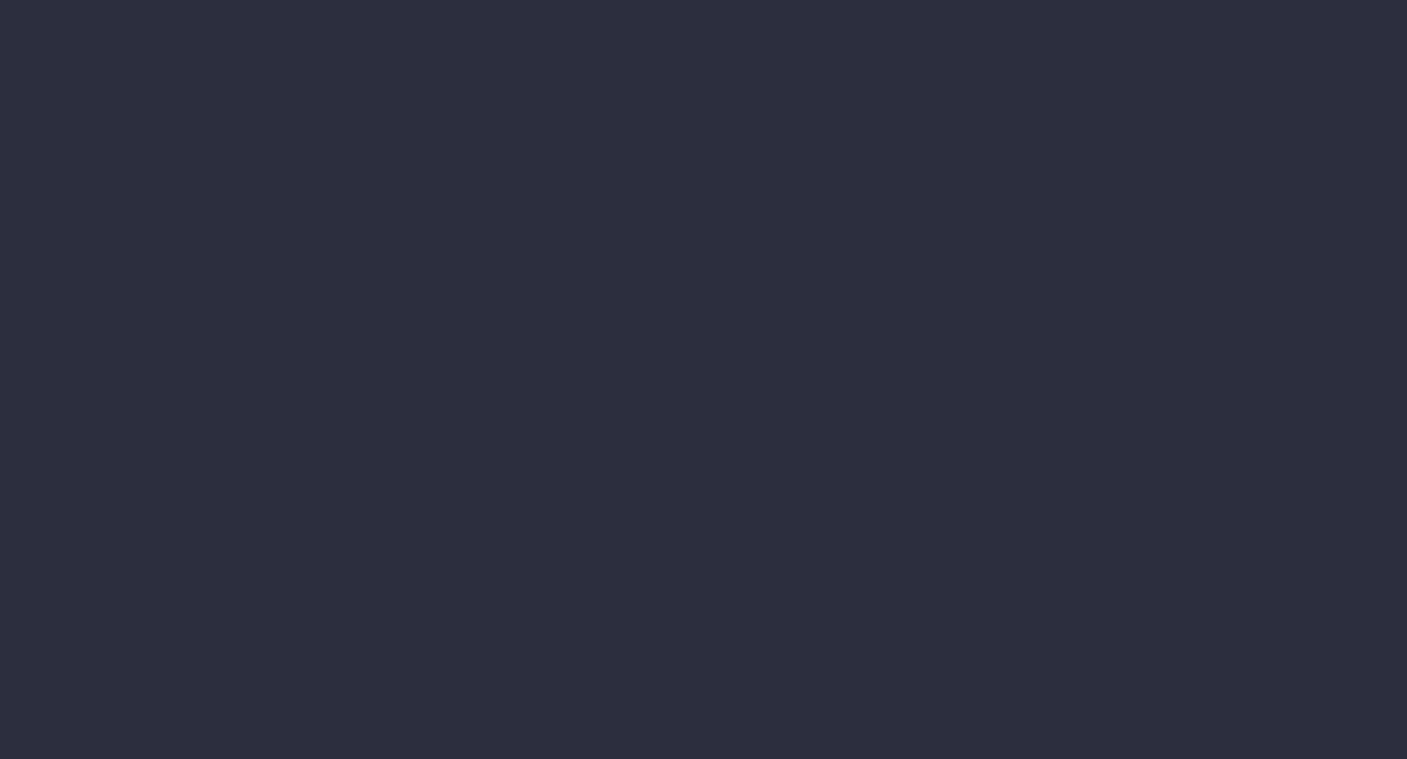 scroll, scrollTop: 0, scrollLeft: 0, axis: both 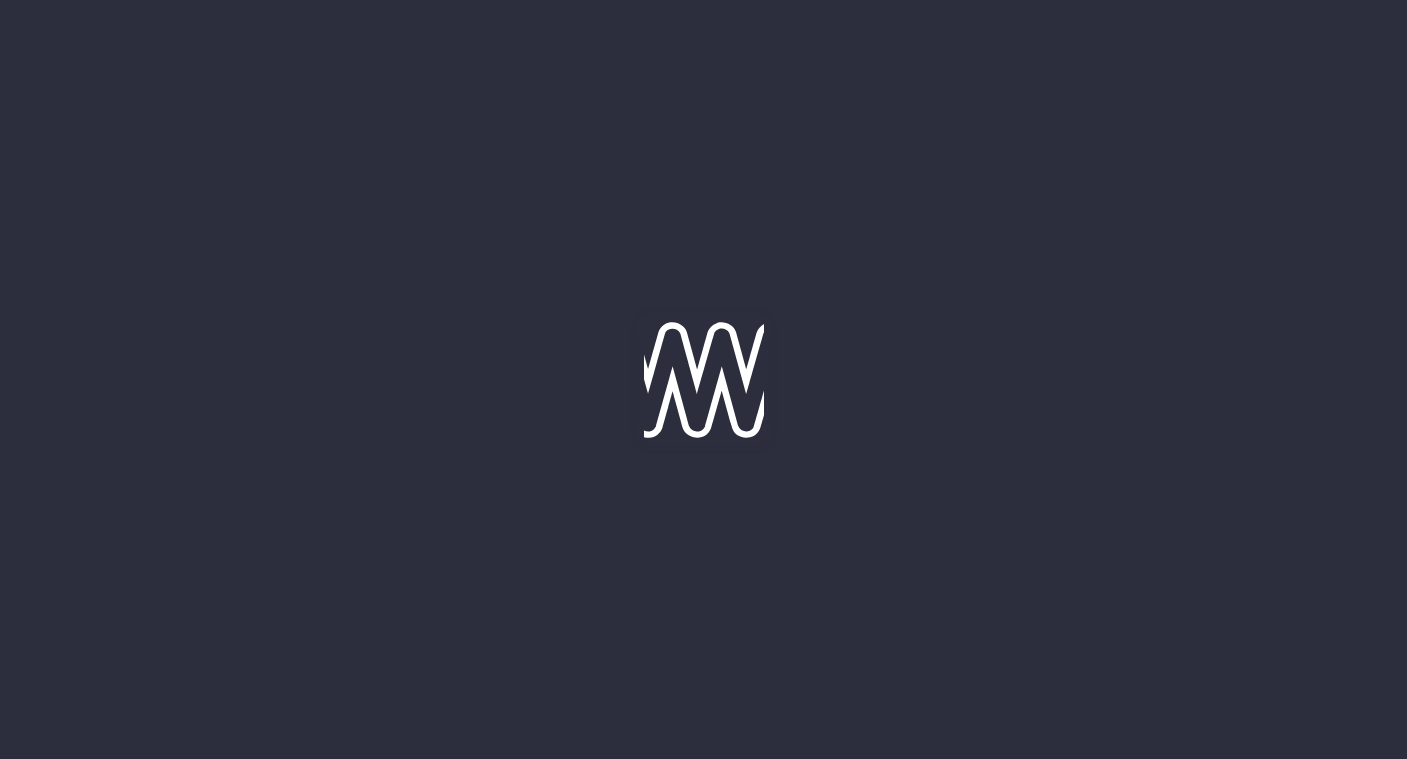 type on "[DATE]" 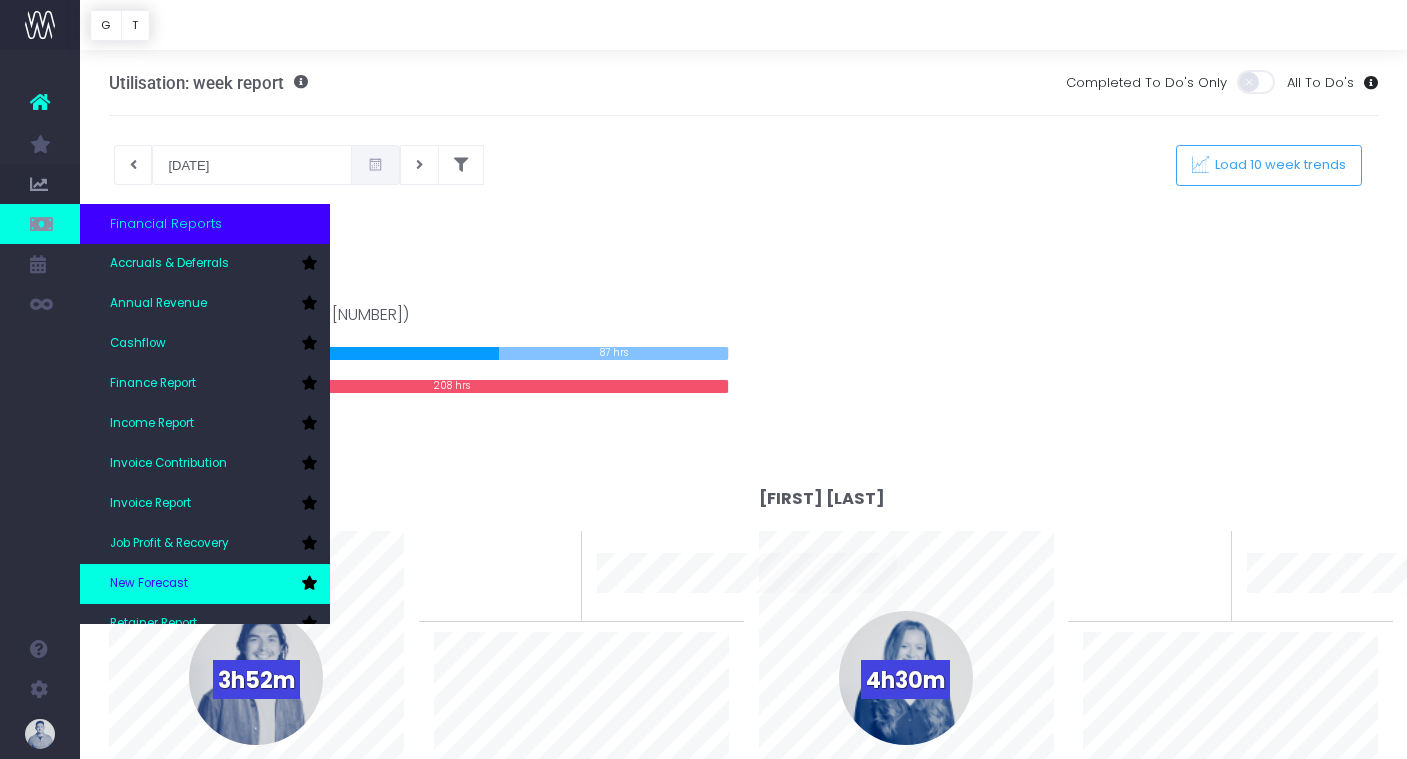 click on "New Forecast" at bounding box center [205, 584] 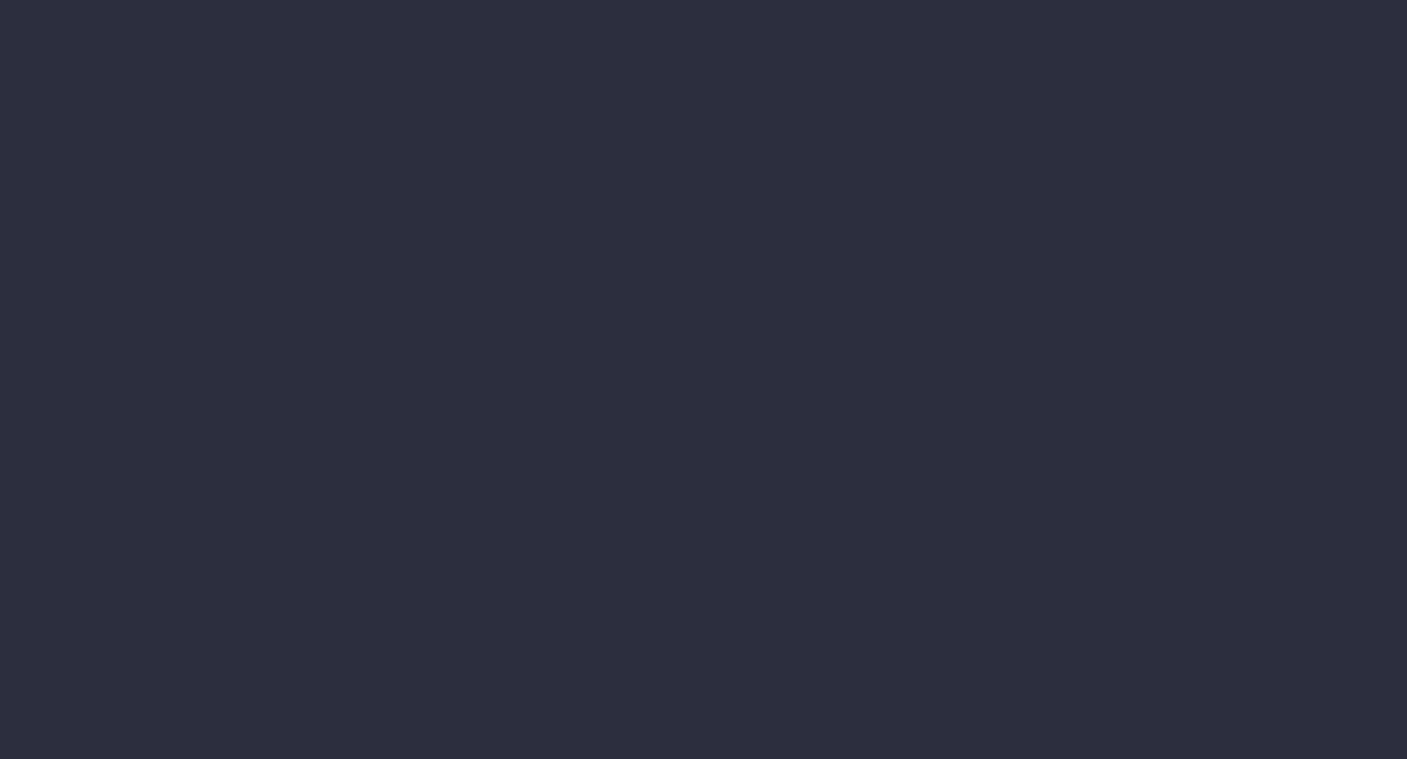 scroll, scrollTop: 0, scrollLeft: 0, axis: both 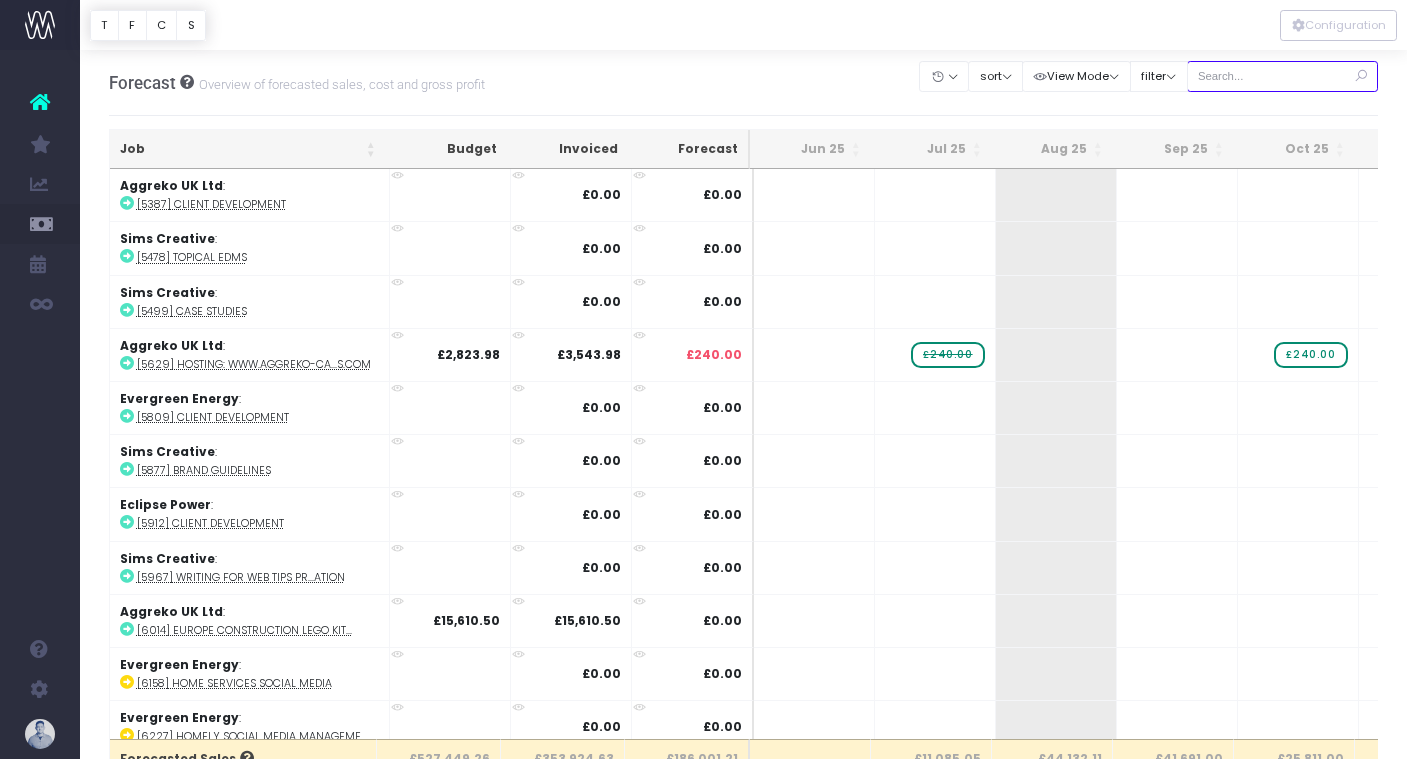 click at bounding box center [1283, 76] 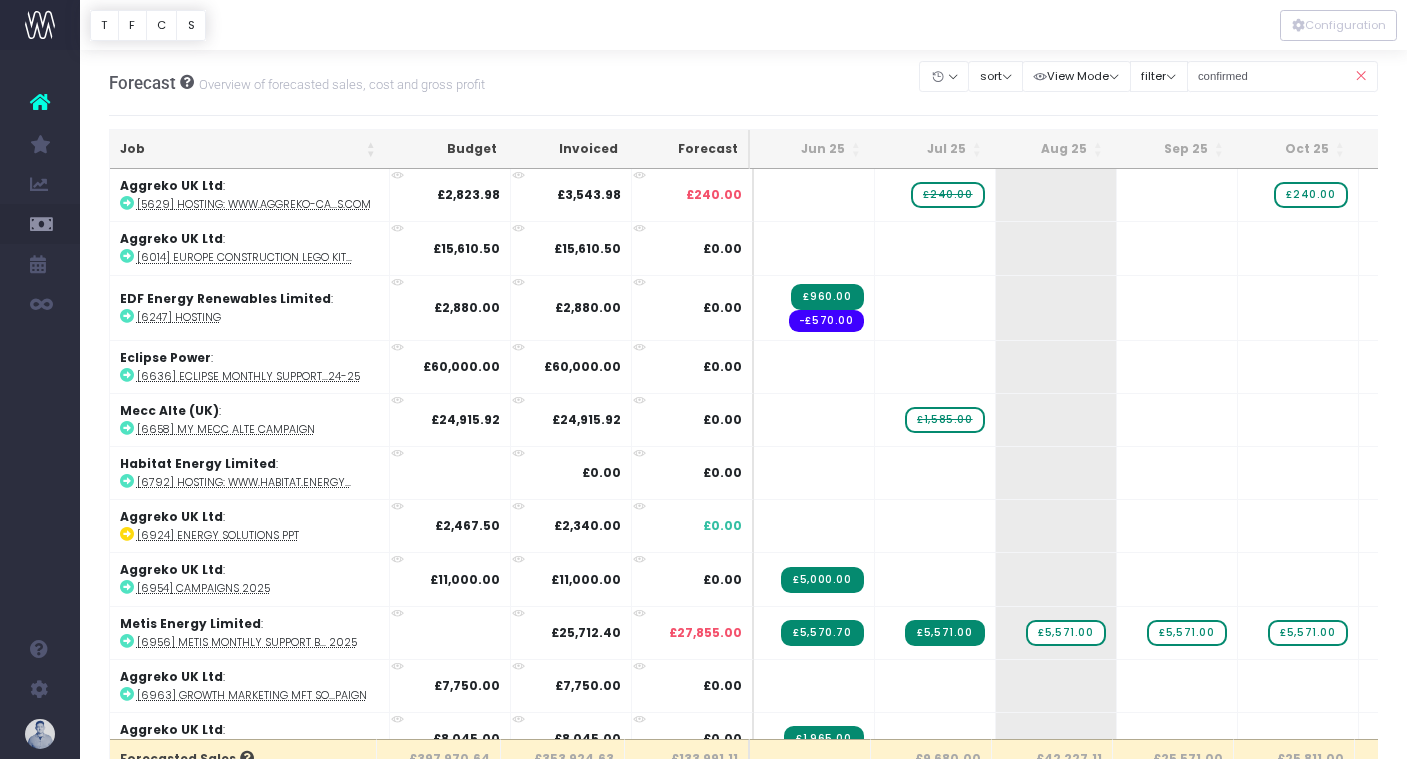 click on "Job" at bounding box center (248, 149) 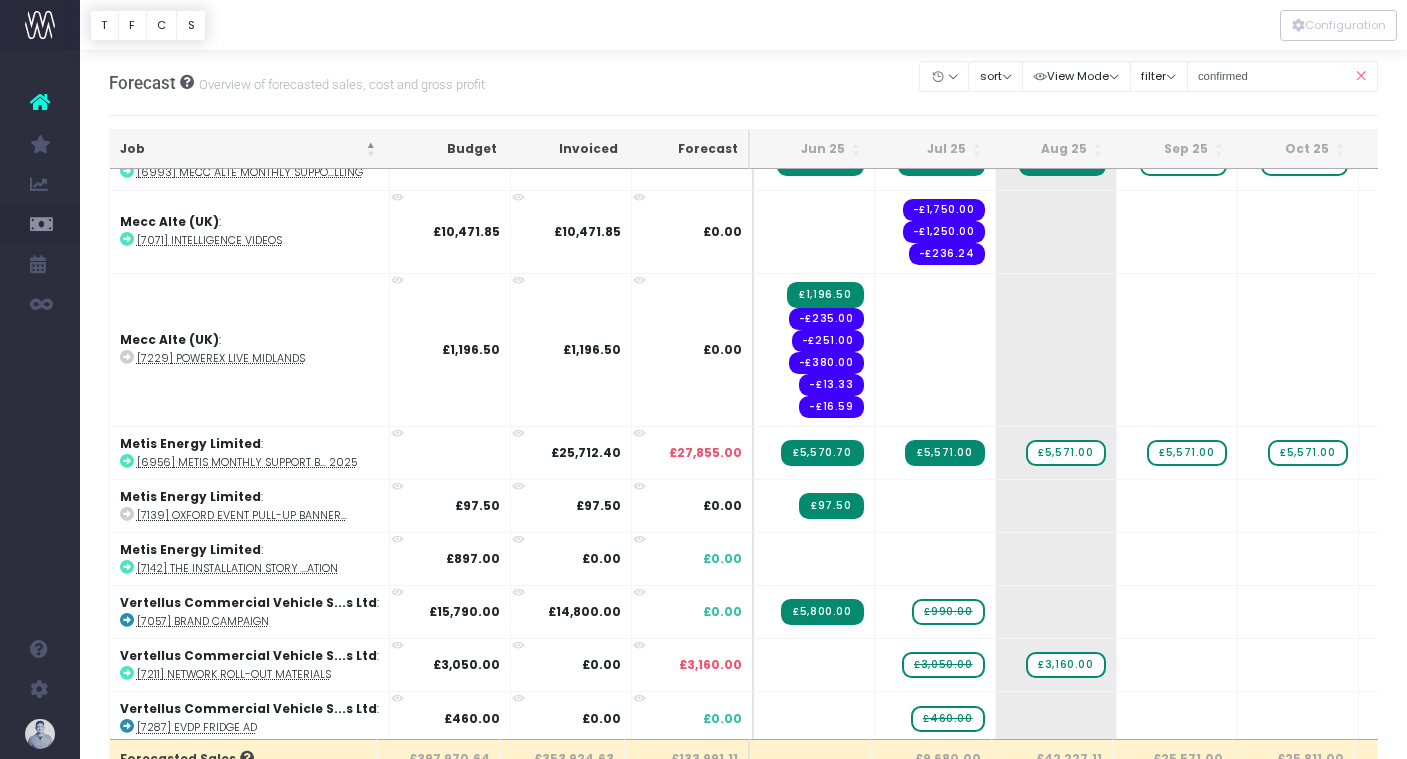 scroll, scrollTop: 2319, scrollLeft: 0, axis: vertical 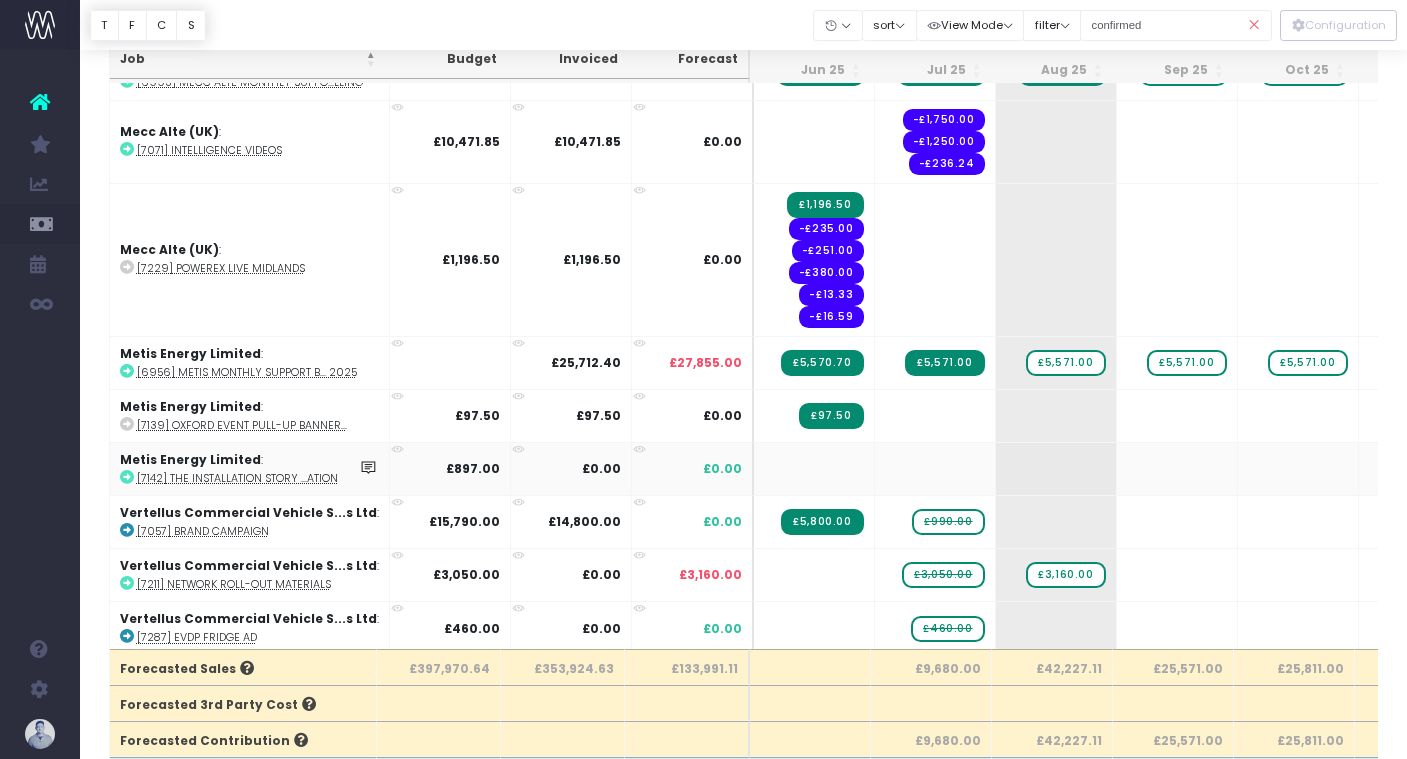 click on "[7142] The Installation Story ...ation" at bounding box center (237, 478) 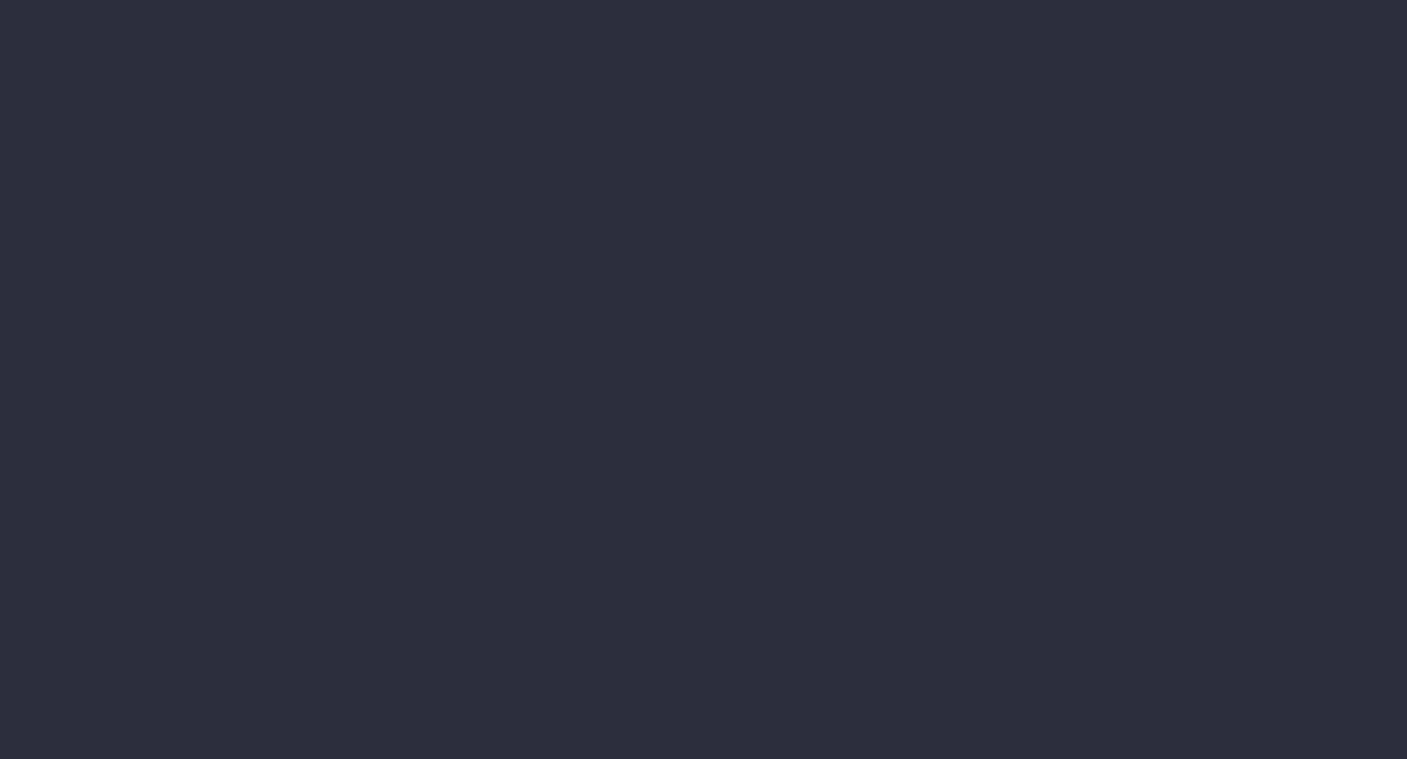 scroll, scrollTop: 0, scrollLeft: 0, axis: both 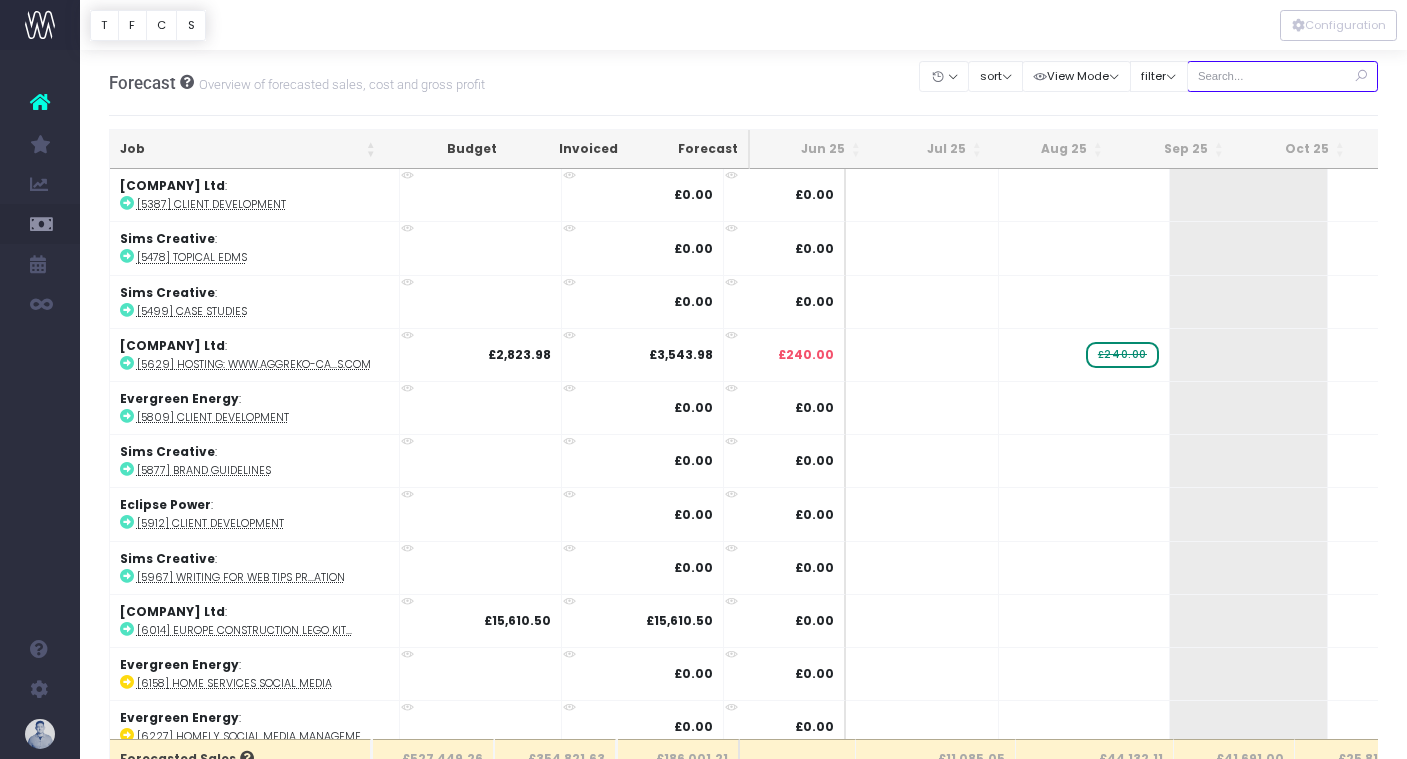 click at bounding box center (1283, 76) 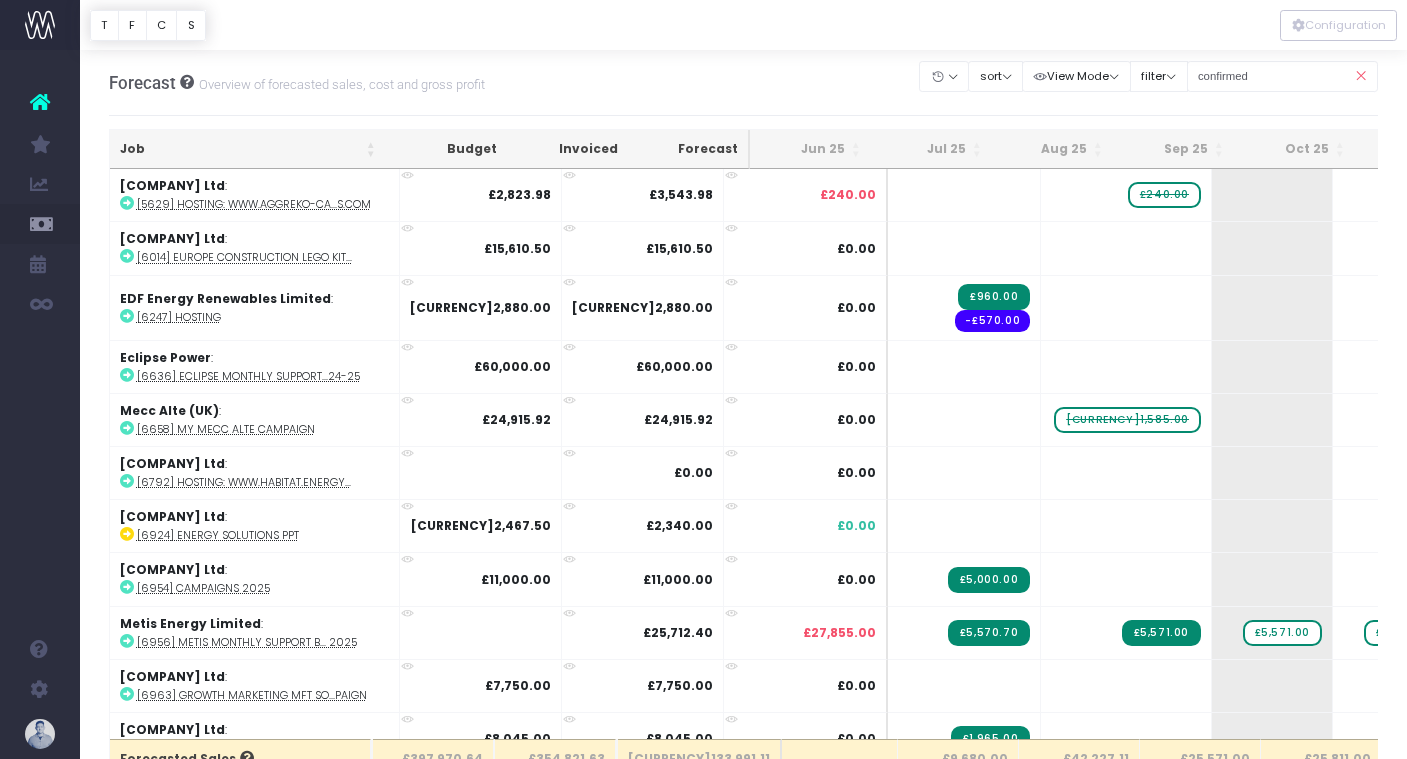 click on "Job" at bounding box center [248, 149] 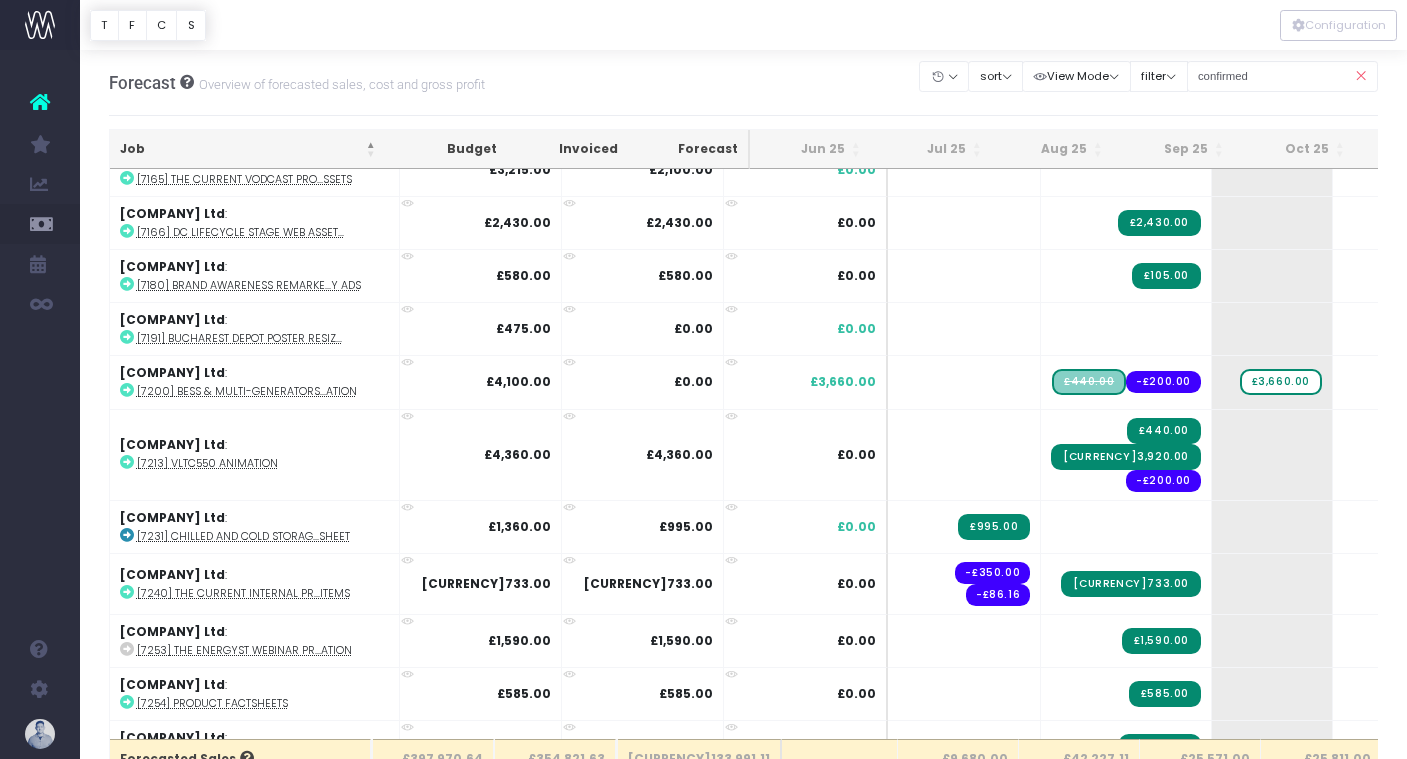 scroll, scrollTop: 643, scrollLeft: 0, axis: vertical 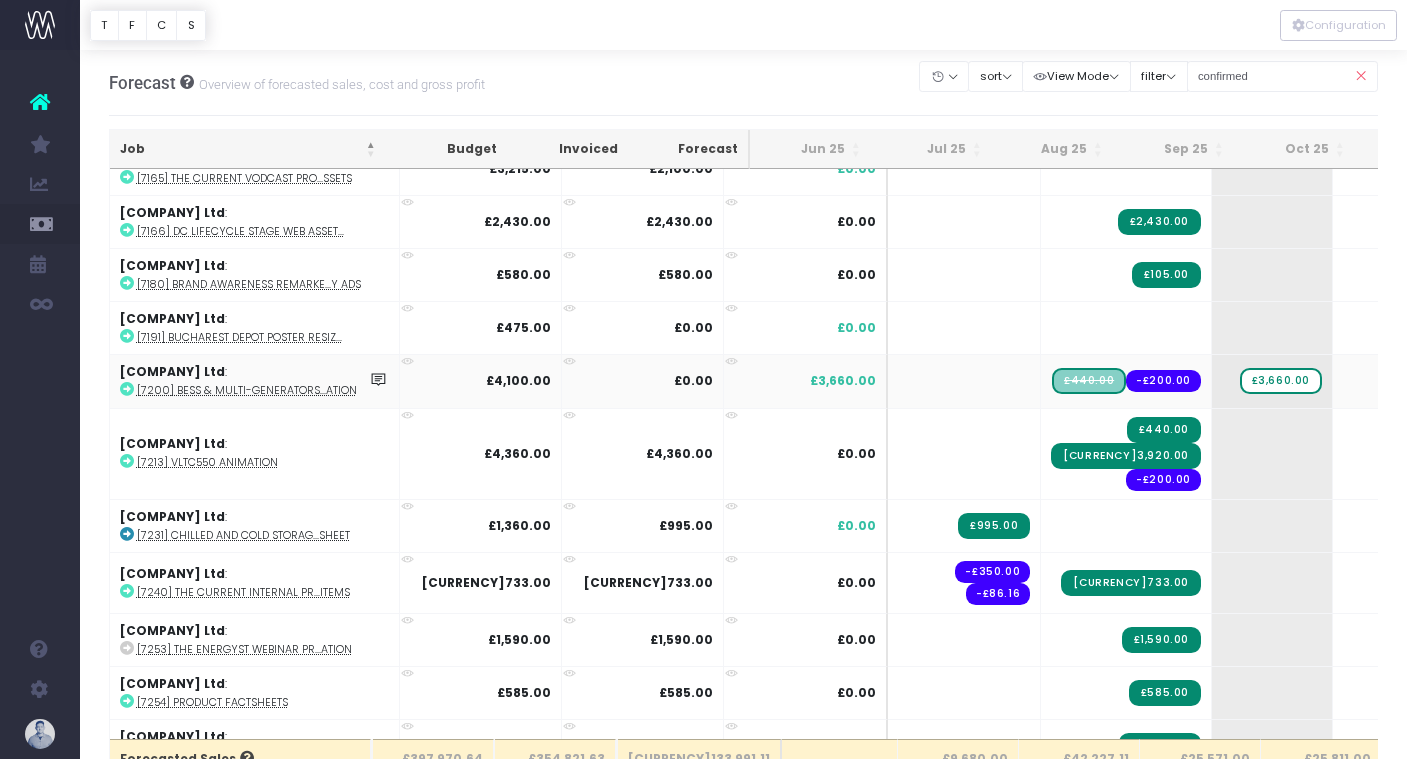 click on "[7200] BESS & Multi-Generators...ation" at bounding box center (247, 390) 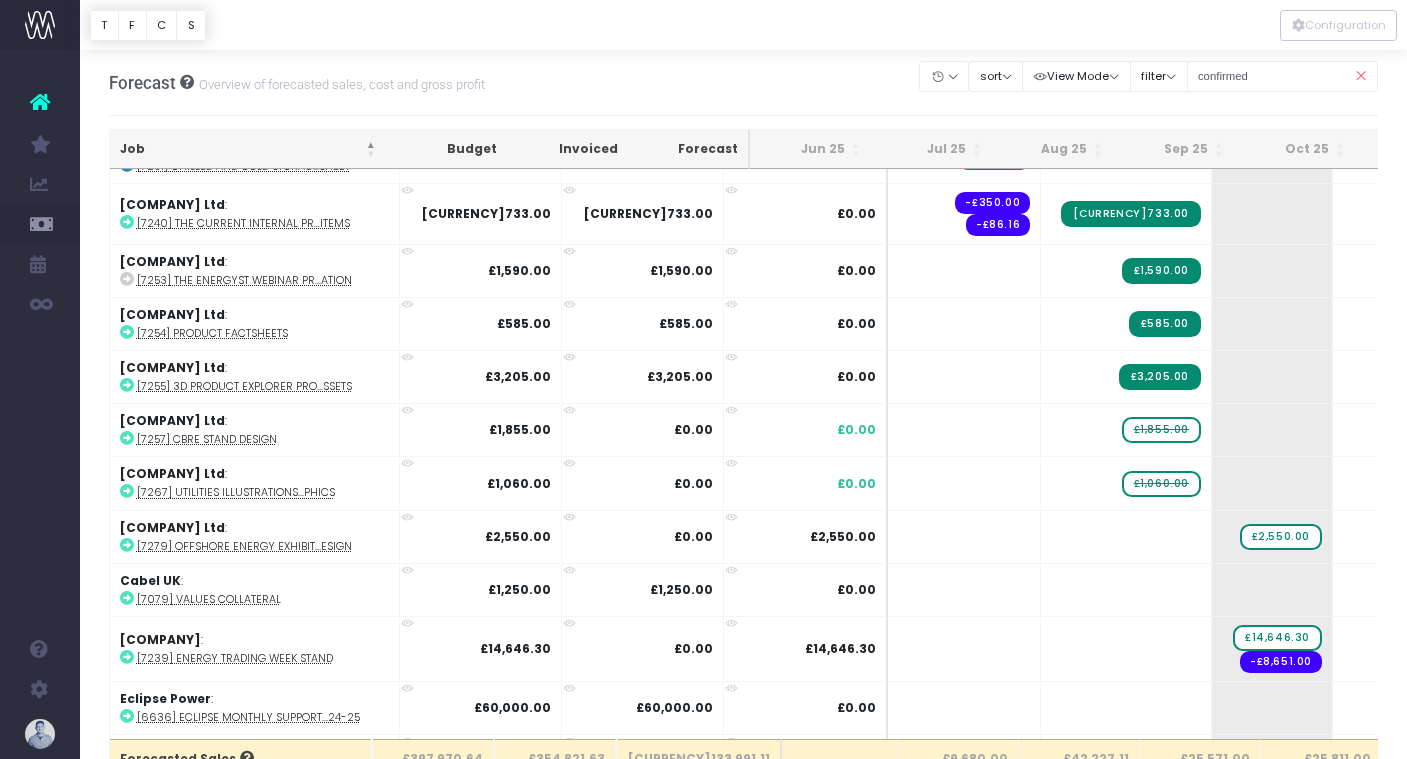 scroll, scrollTop: 1013, scrollLeft: 0, axis: vertical 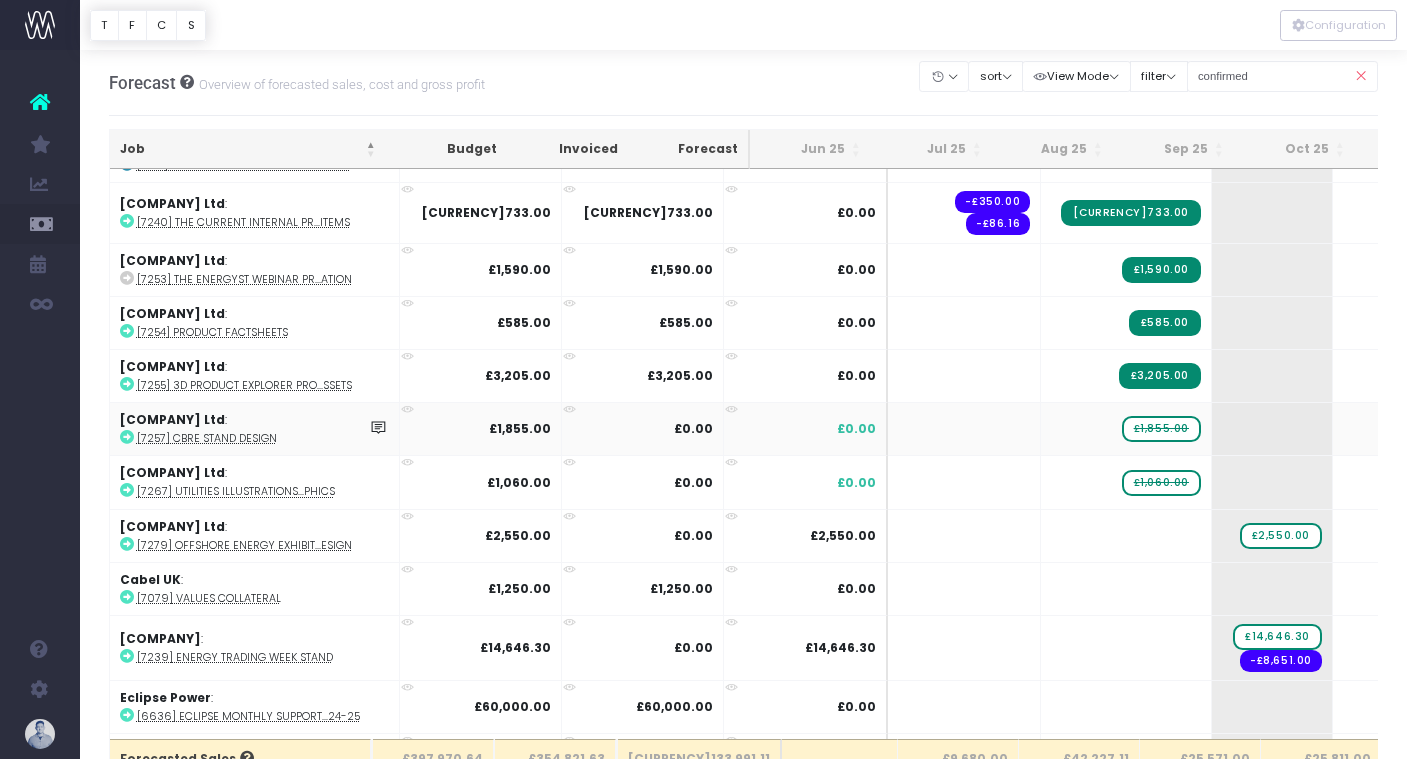 click on "Aggreko UK Ltd :   [7257] CBRE Stand Design" at bounding box center (255, 428) 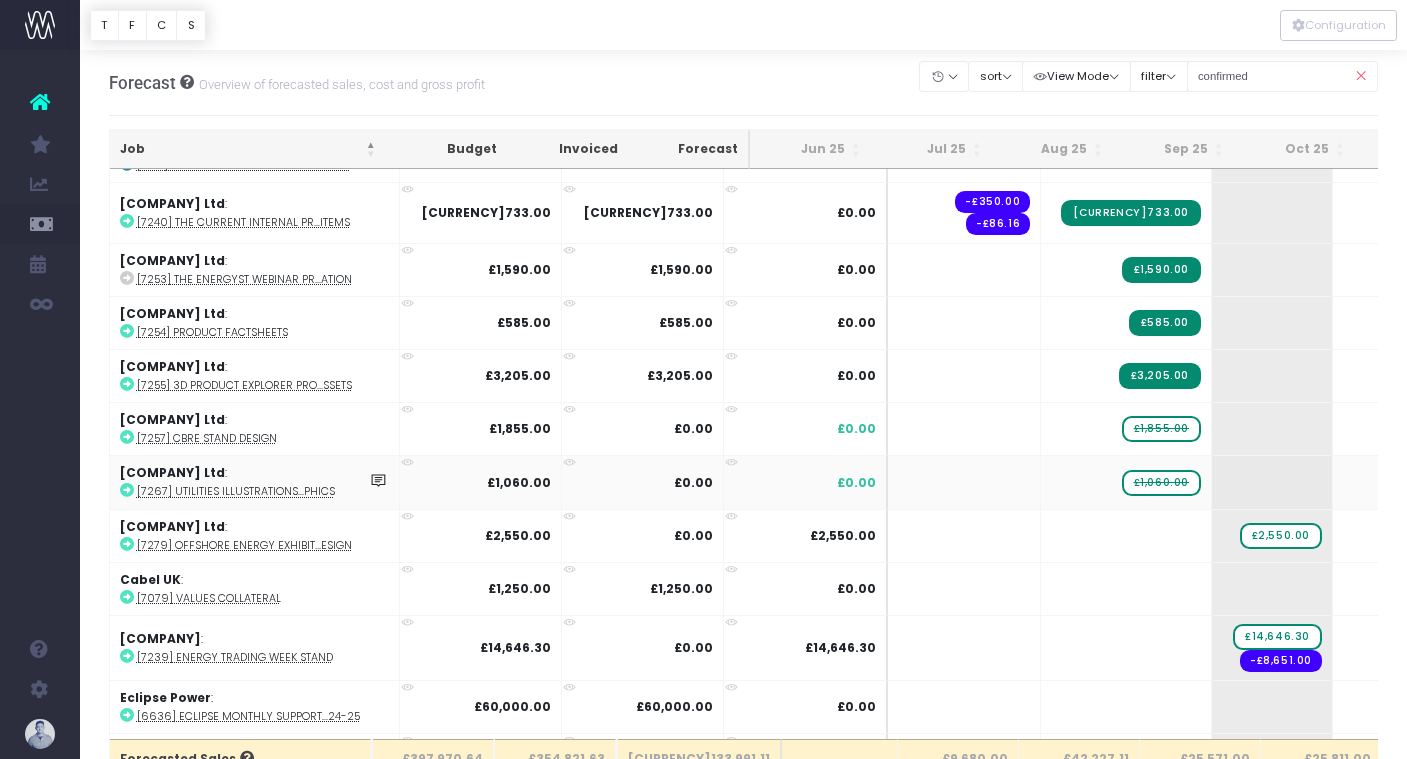 click on "[7267] Utilities Illustrations...phics" at bounding box center [236, 491] 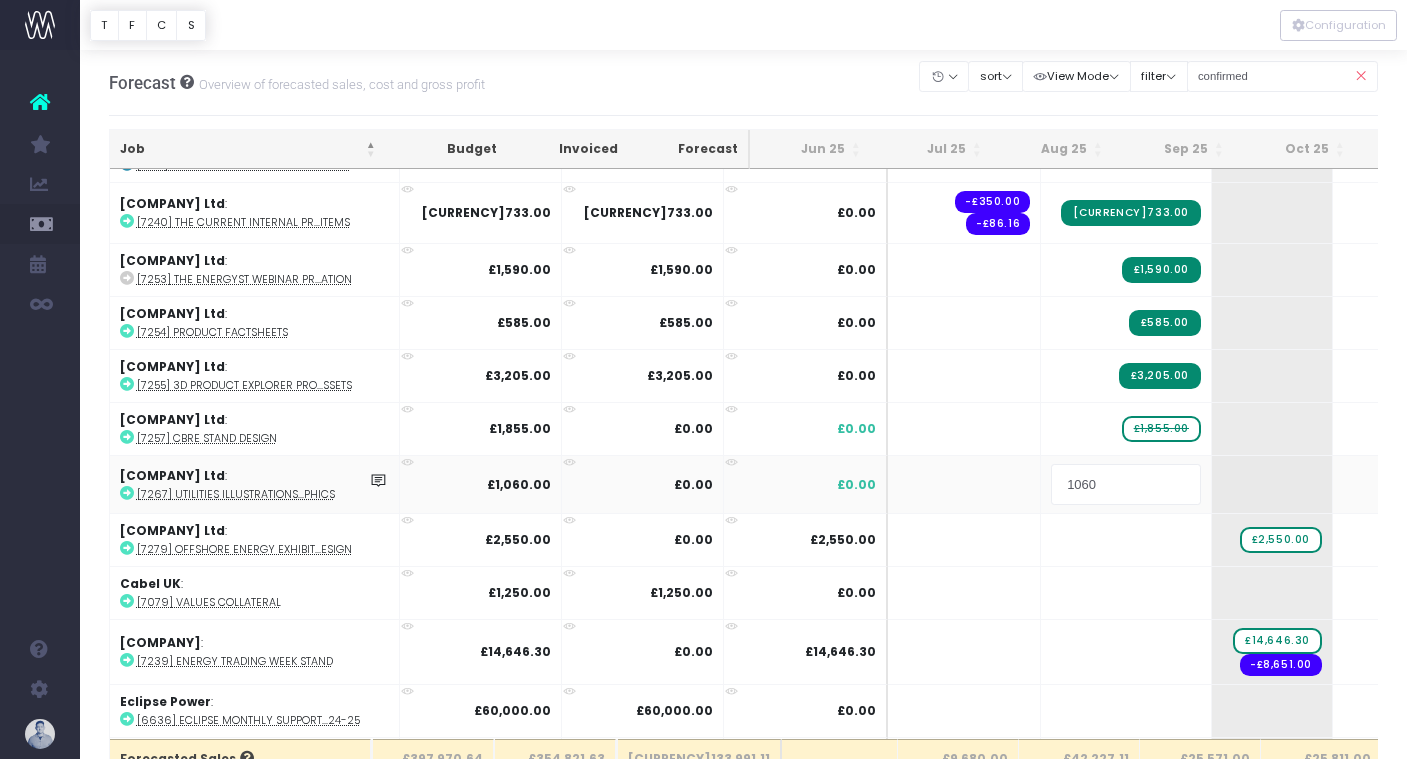type 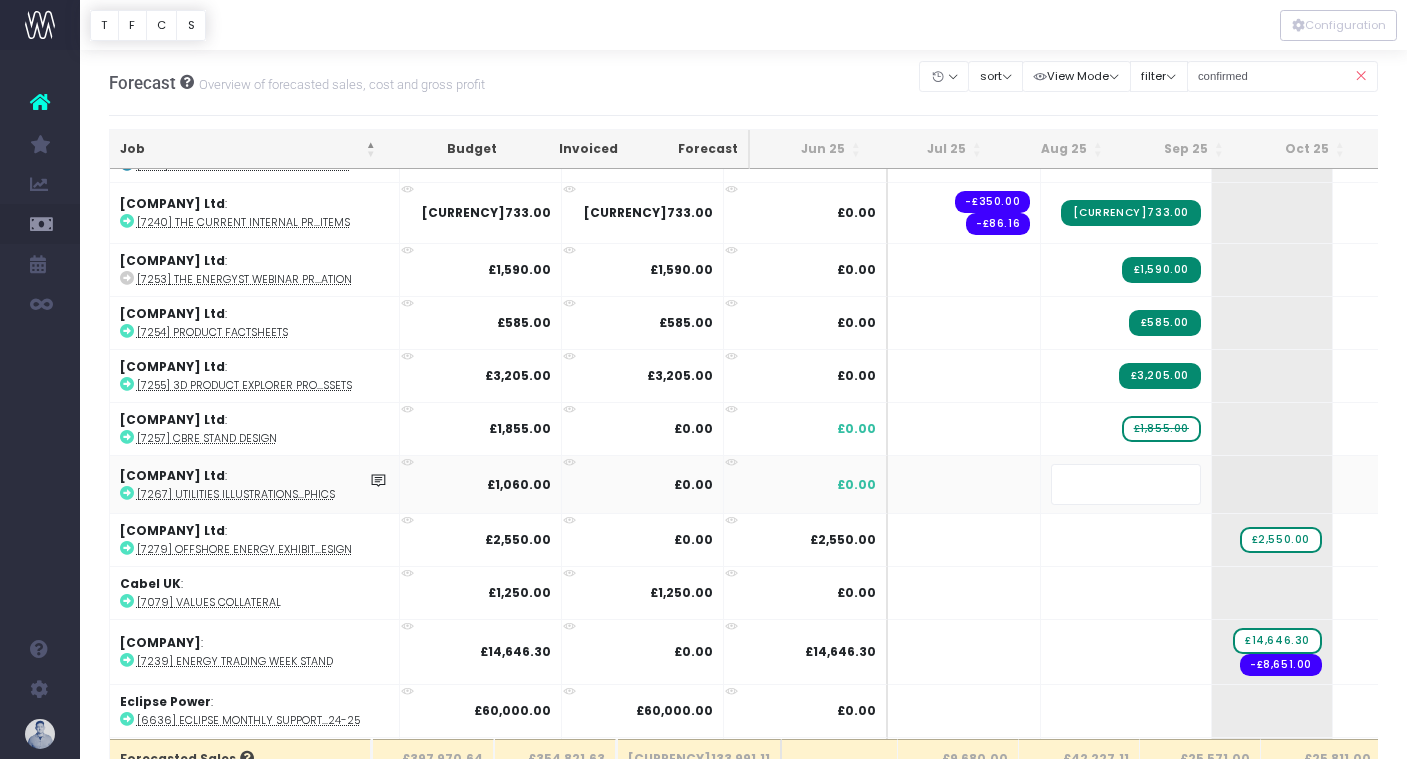 click on "Oh my... this is bad.  wayahead wasn't able to load this page. Please contact  support .
Go back
Account Warning
You are on a paid plan.
My Favourites
You have no favourites" at bounding box center (703, 379) 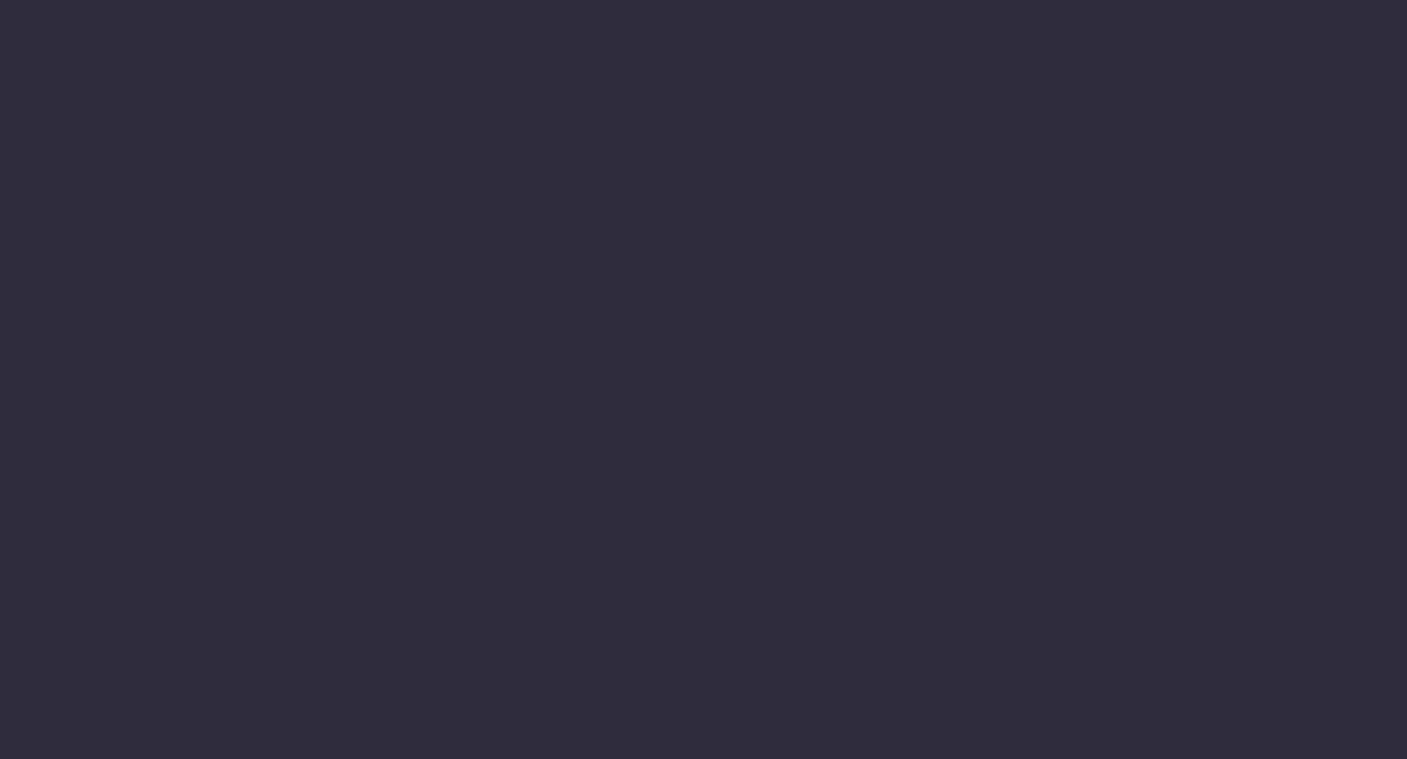 scroll, scrollTop: 0, scrollLeft: 0, axis: both 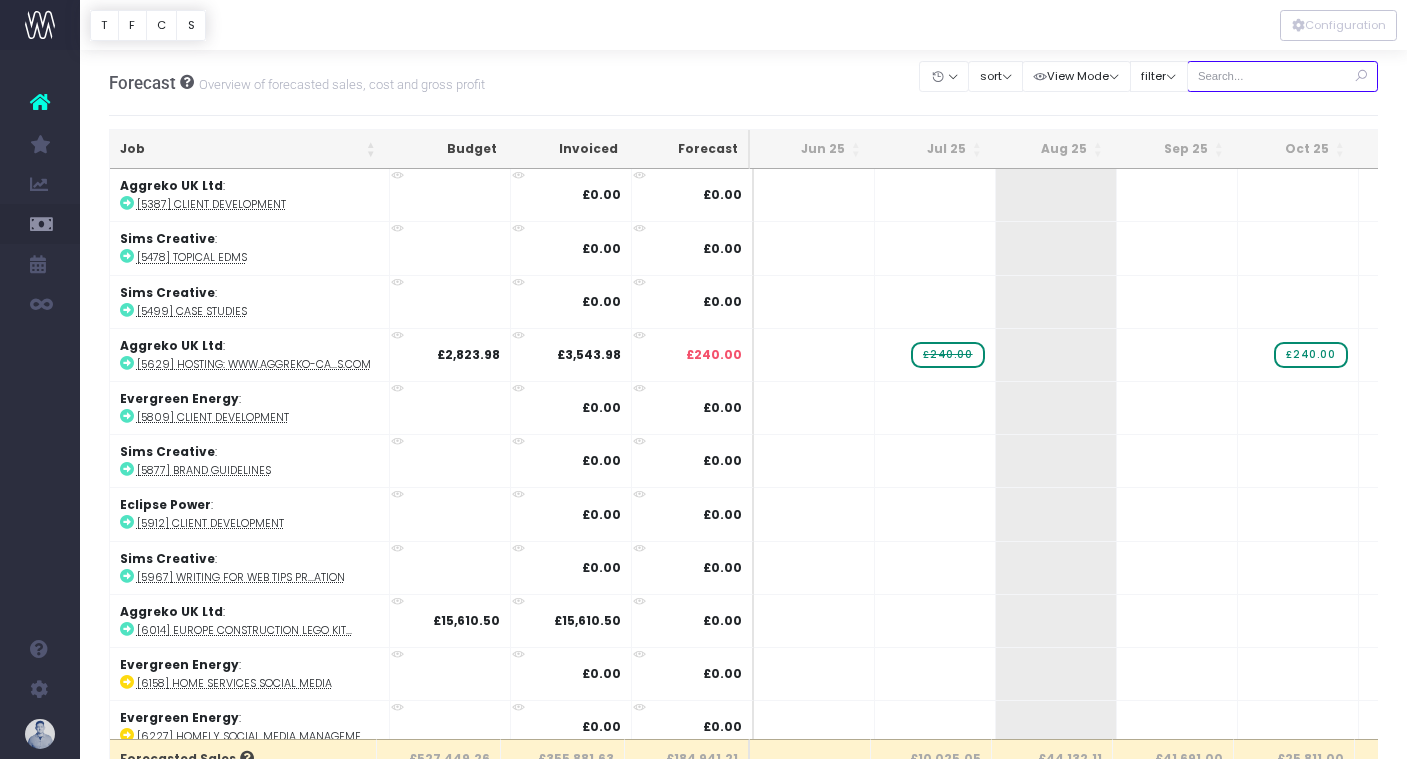 click at bounding box center (1283, 76) 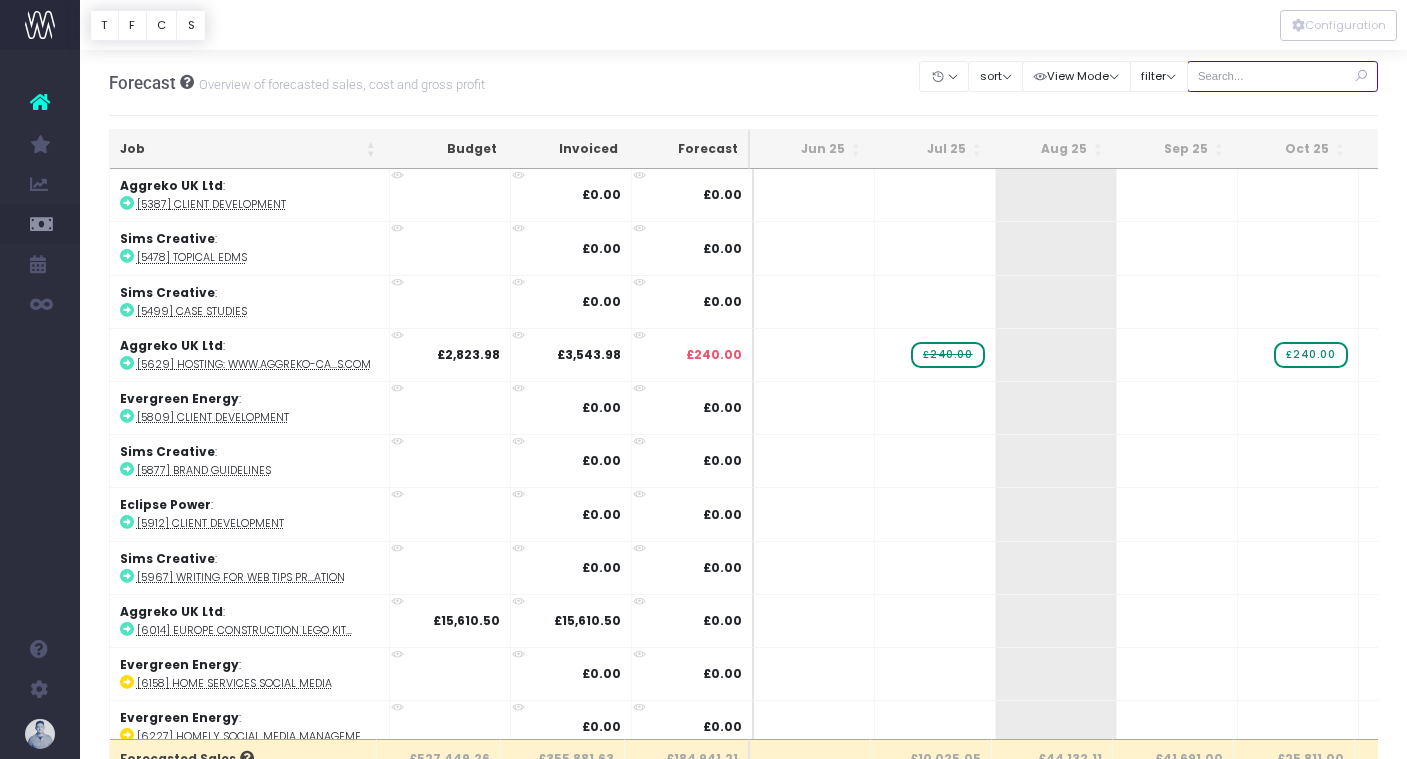 type on "confirmed" 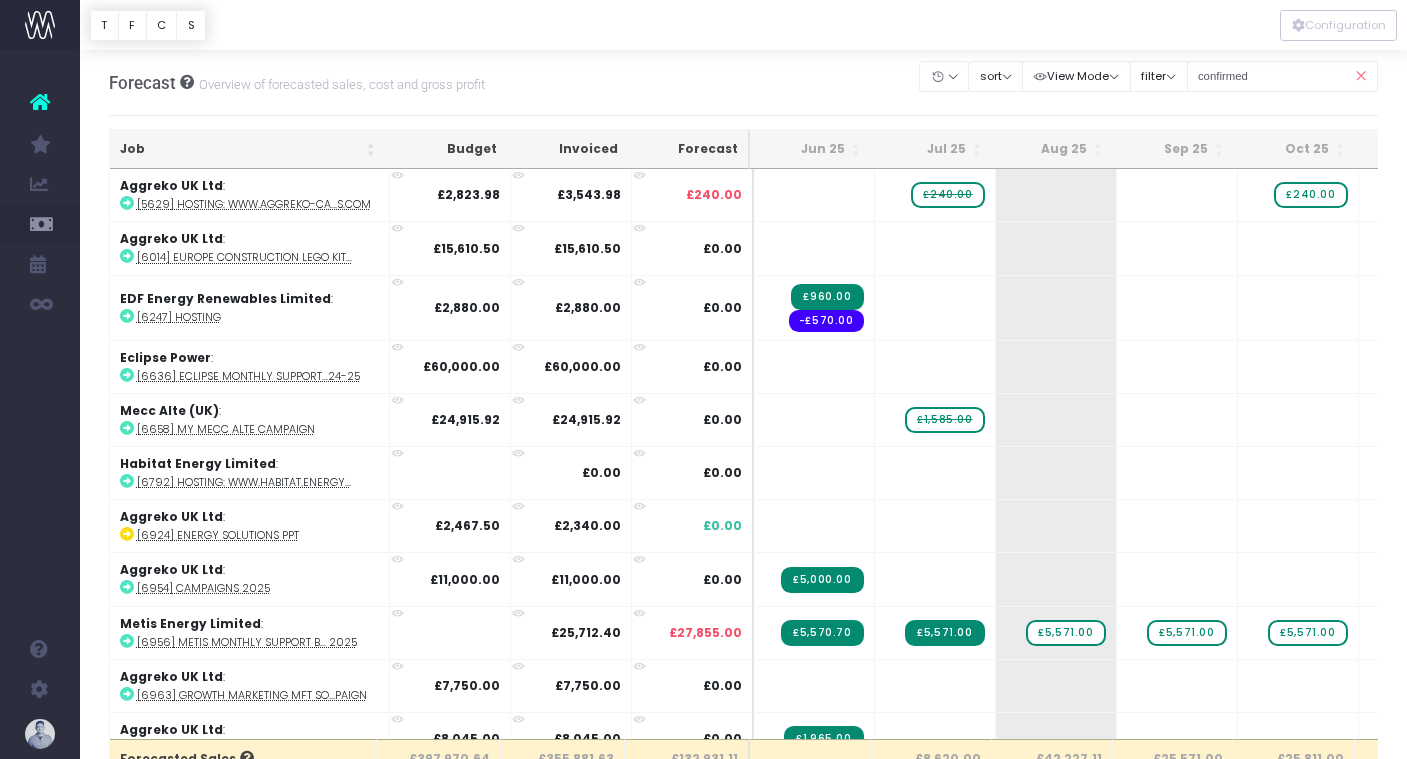 click on "Job" at bounding box center [248, 149] 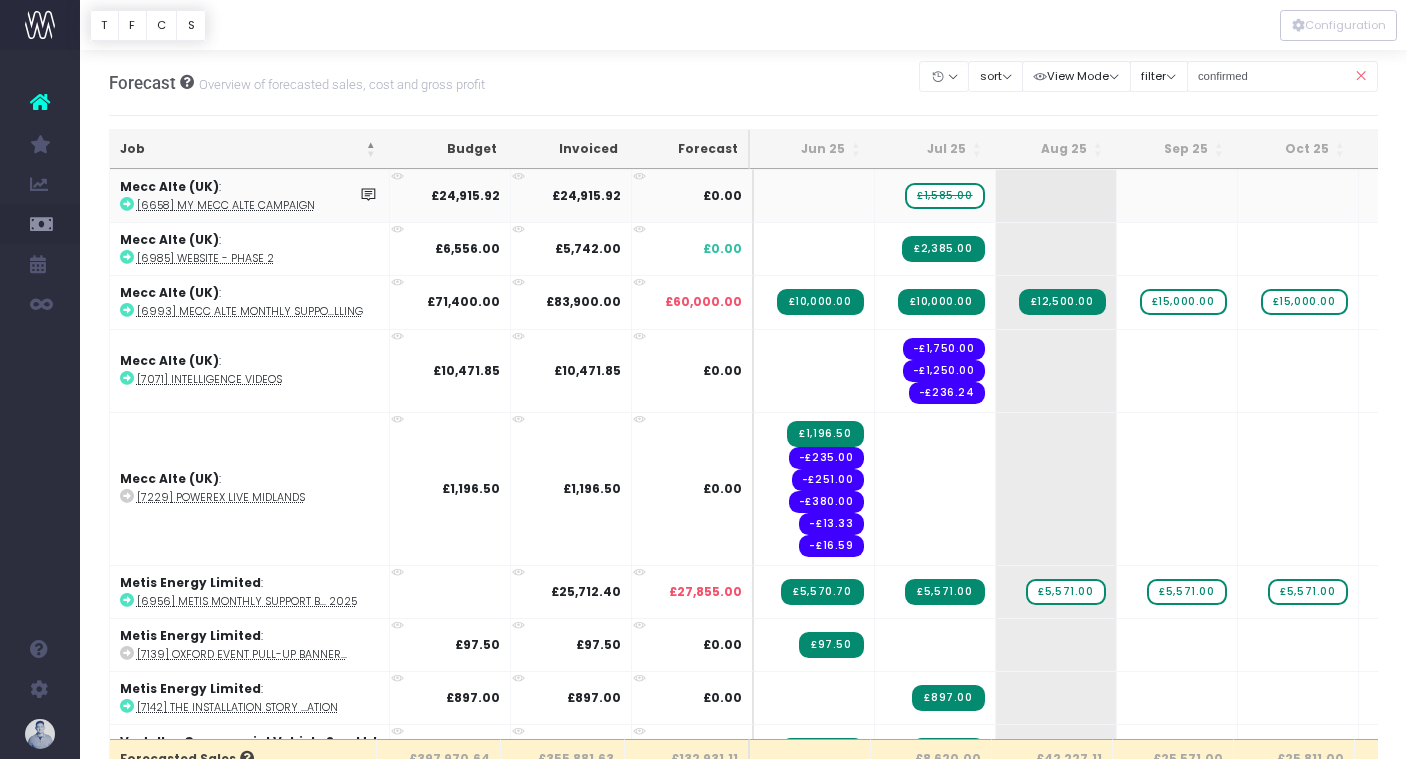 scroll, scrollTop: 2319, scrollLeft: 0, axis: vertical 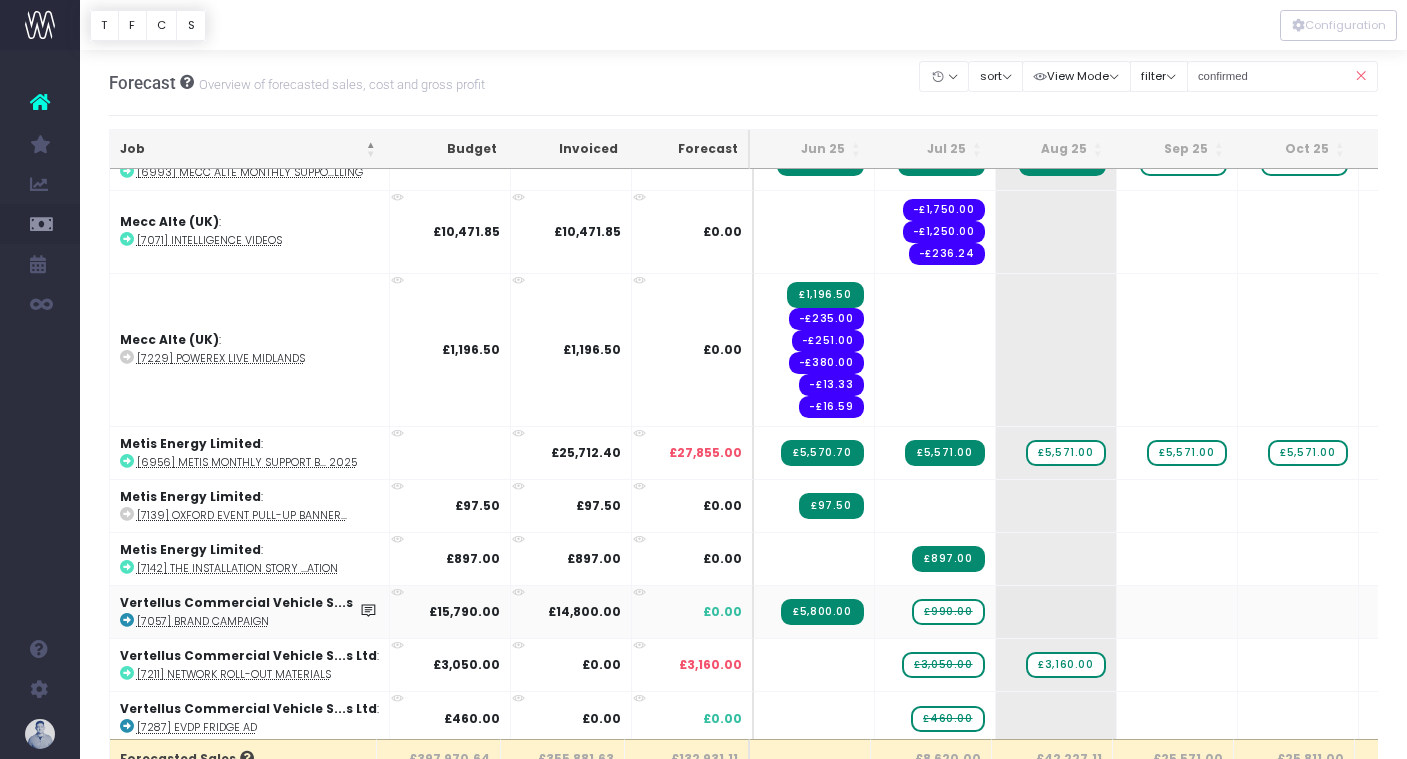 click on "[7057] Brand Campaign" at bounding box center [203, 621] 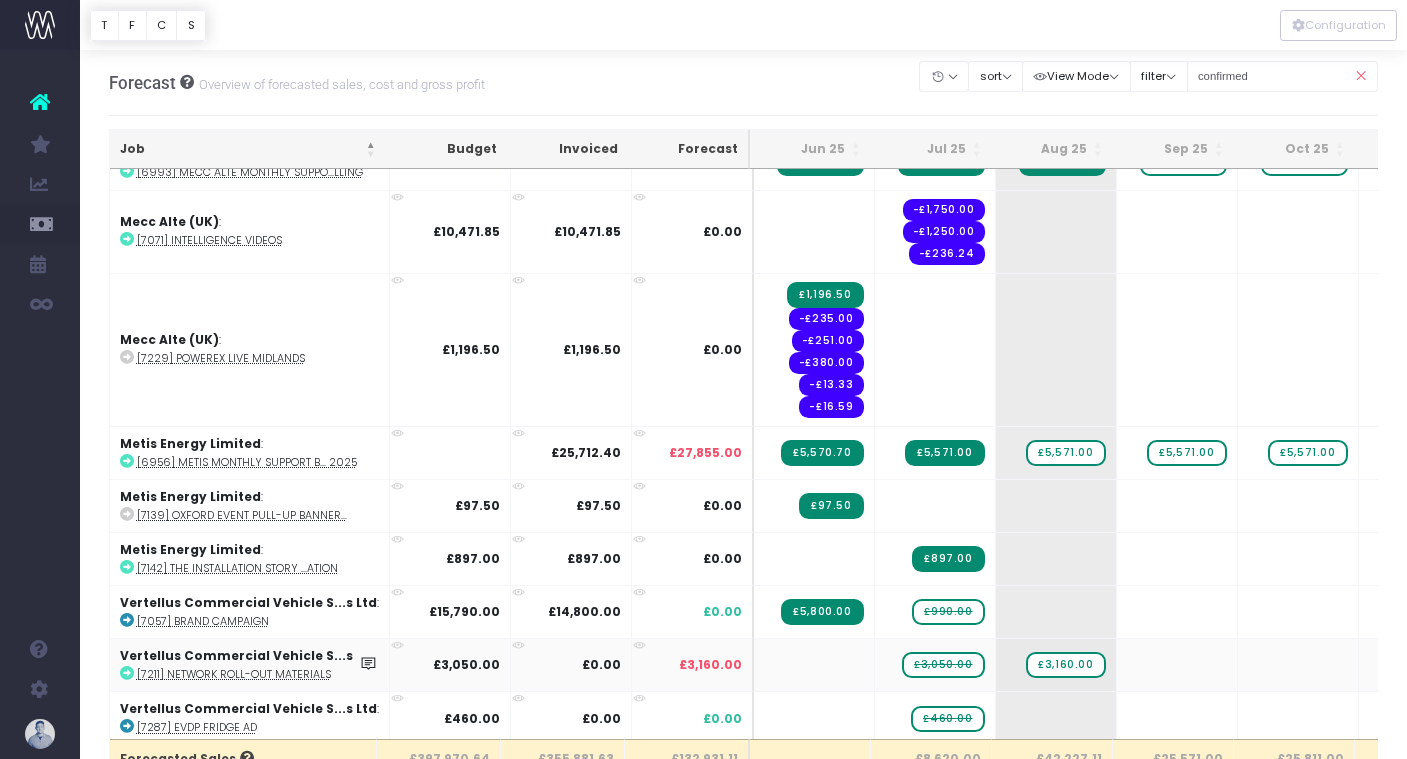 click on "[7211] Network Roll-out materials" at bounding box center (234, 674) 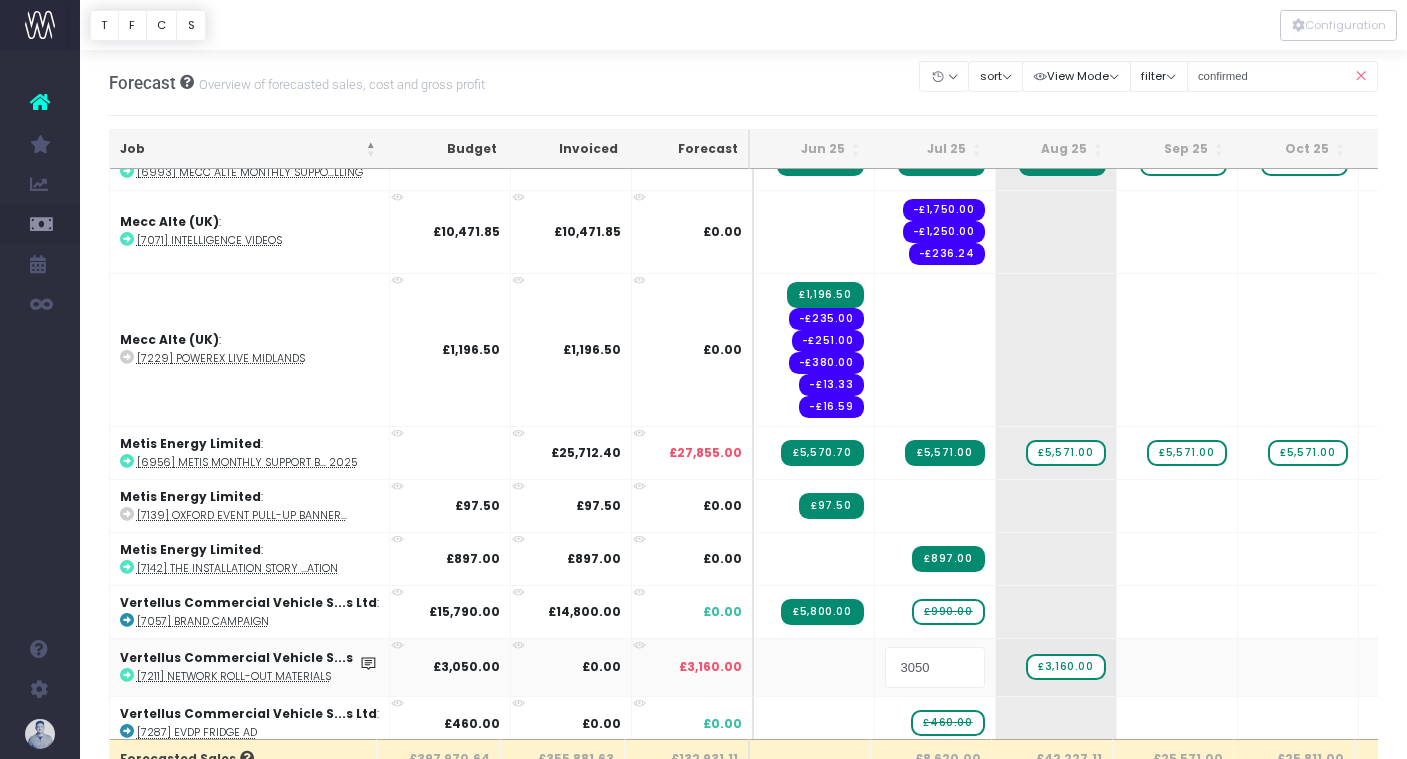 type 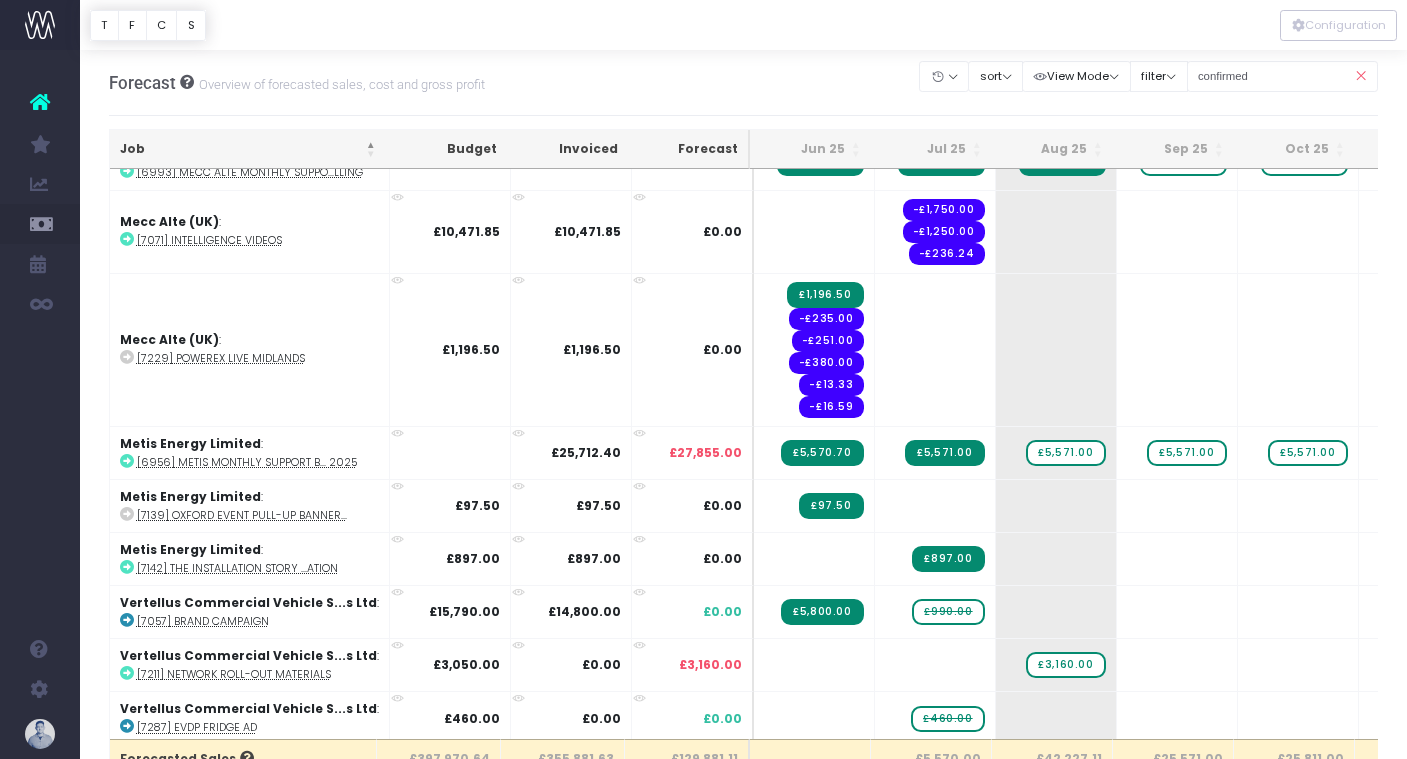 click on "£990.00" at bounding box center [948, 612] 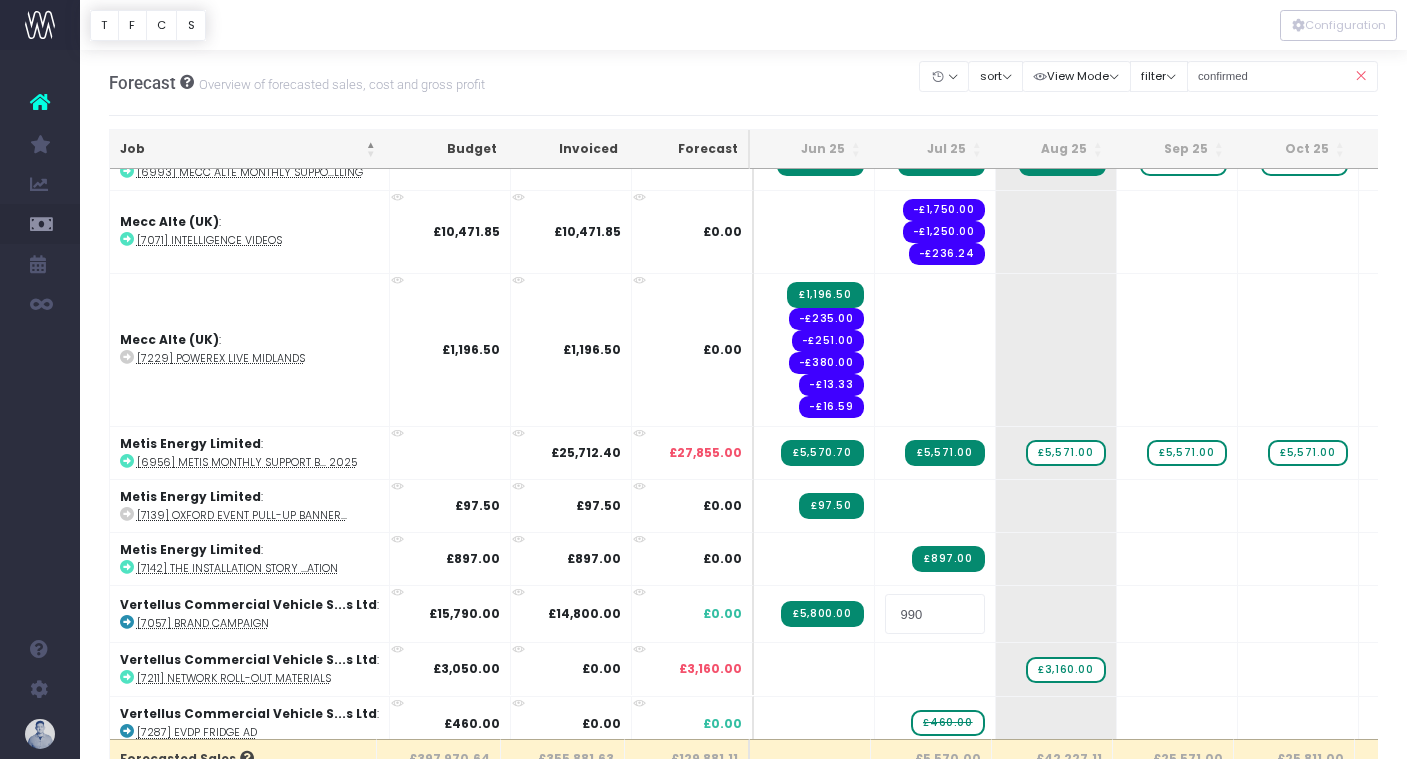 type 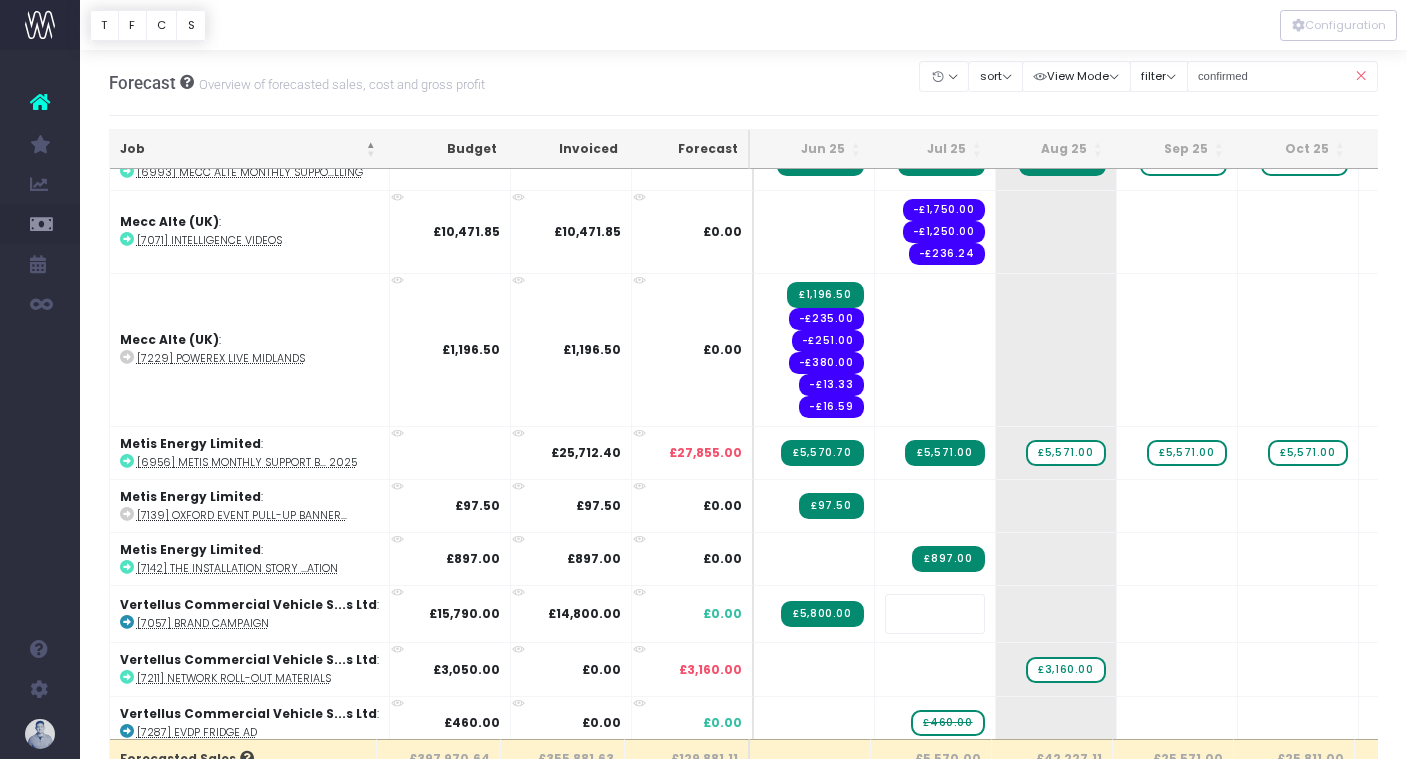 click on "Oh my... this is bad.  wayahead wasn't able to load this page. Please contact  support .
Go back
Account Warning
You are on a paid plan.
My Favourites
You have no favourites" at bounding box center [703, 379] 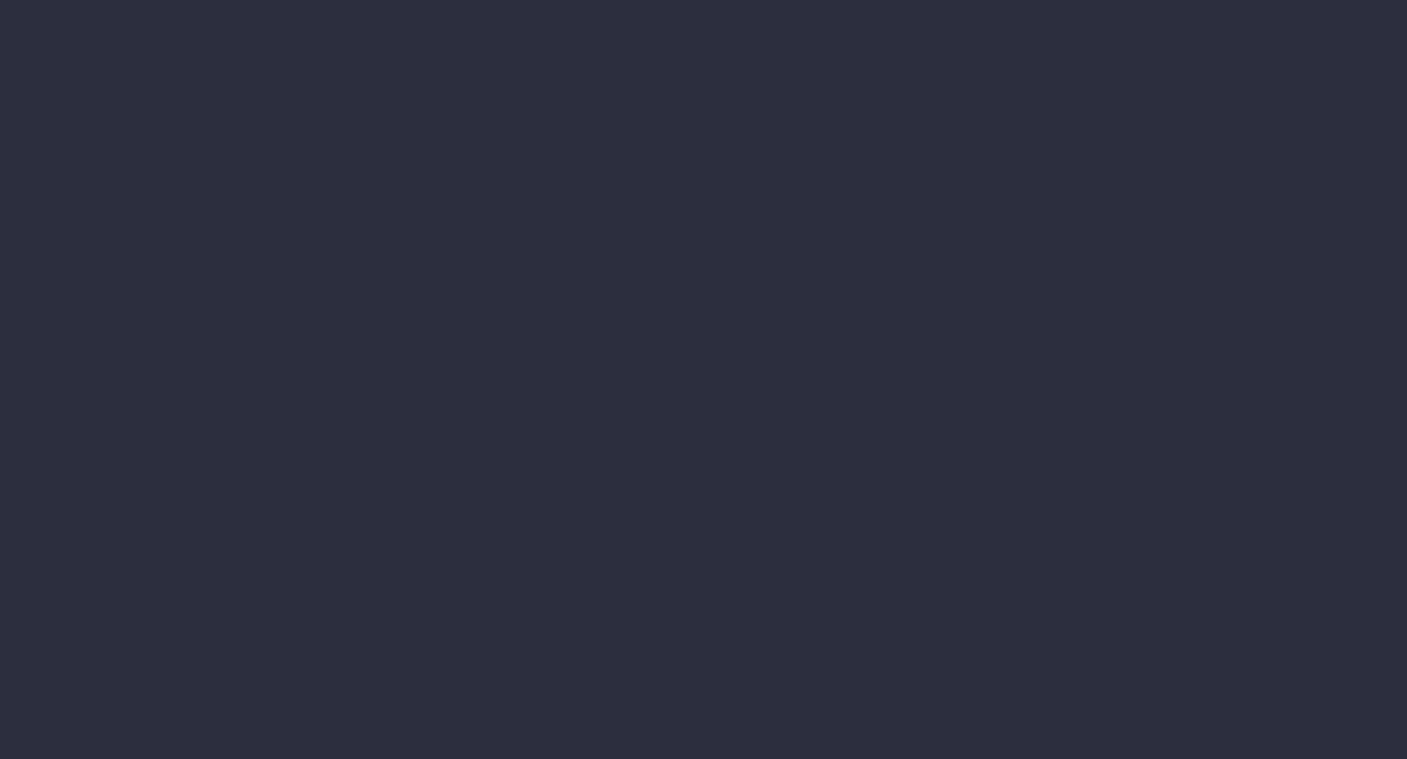 scroll, scrollTop: 0, scrollLeft: 0, axis: both 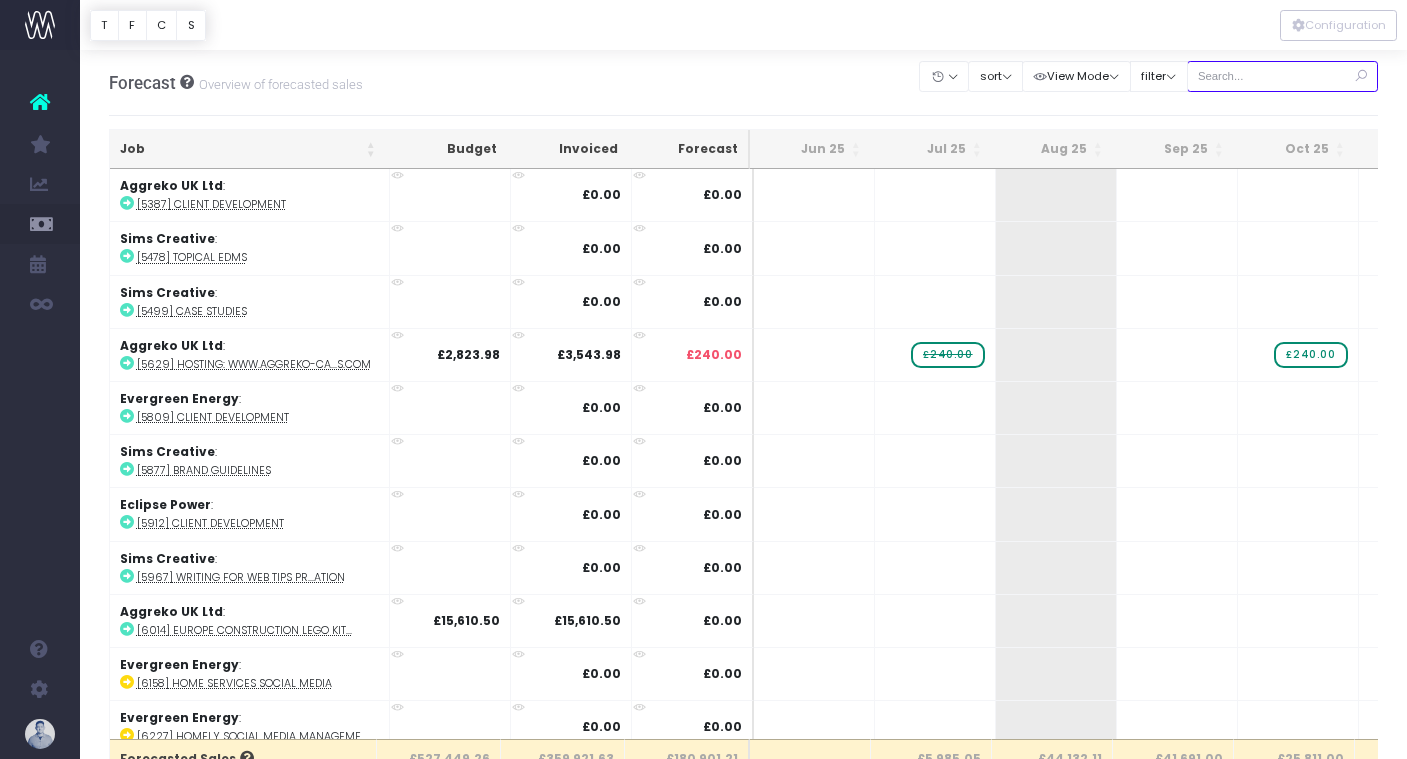 click at bounding box center [1283, 76] 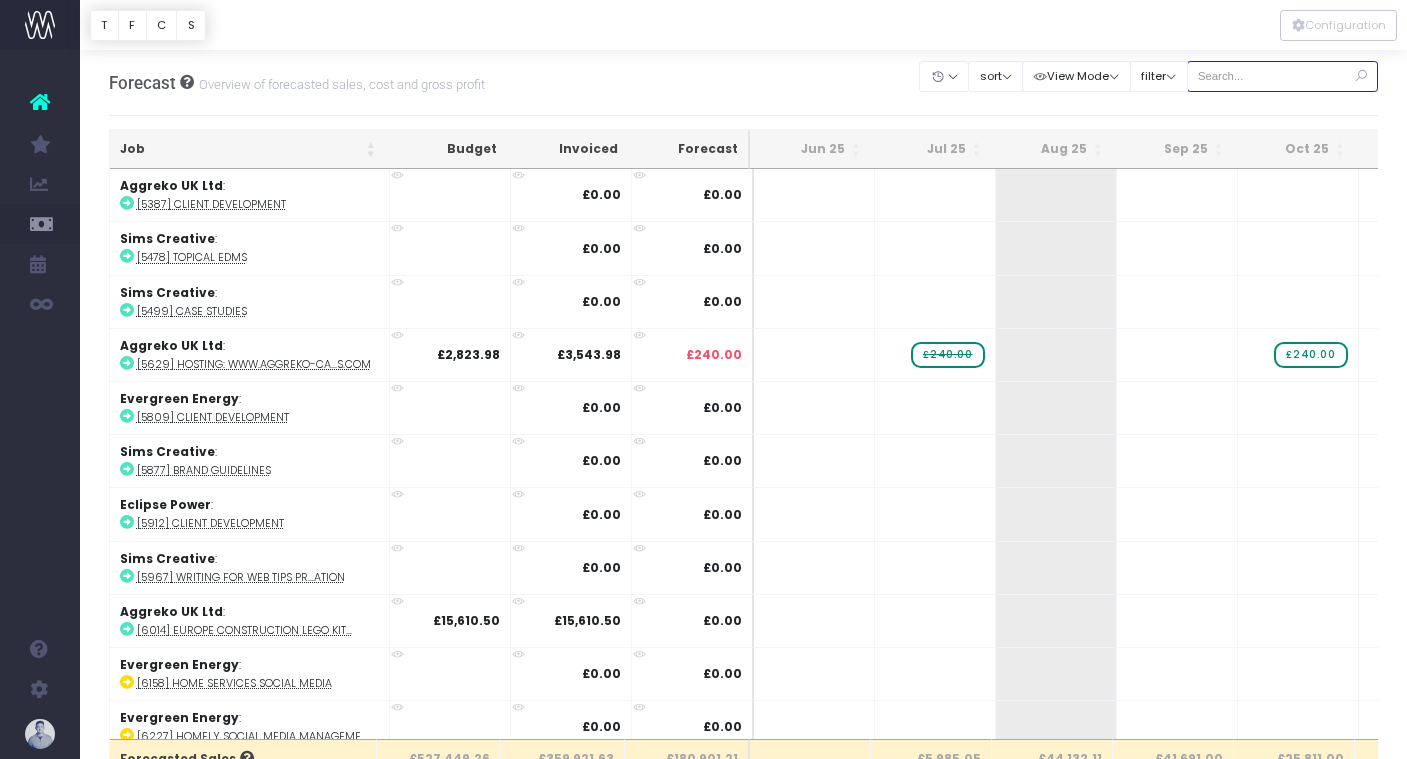 type on "confirmed" 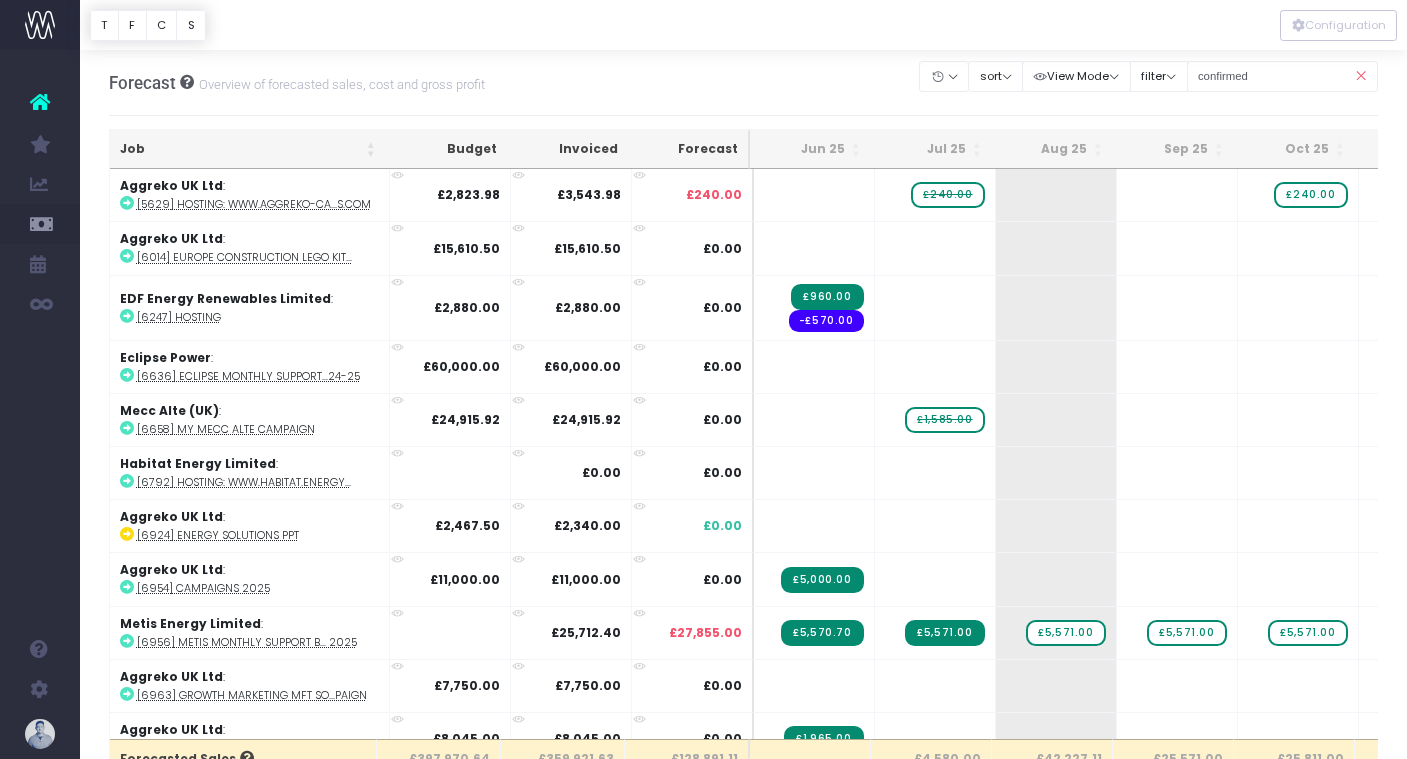 click on "Job" at bounding box center (248, 149) 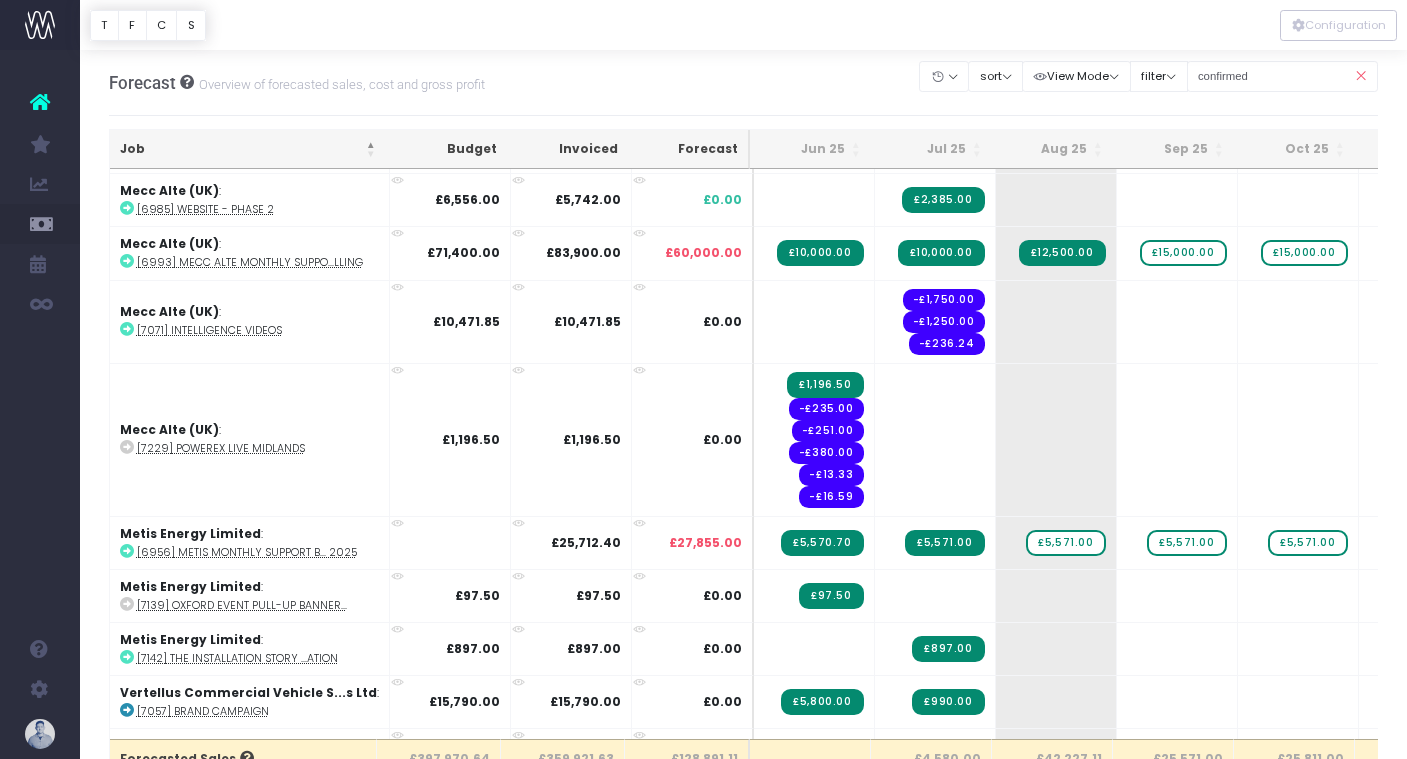 scroll, scrollTop: 2319, scrollLeft: 0, axis: vertical 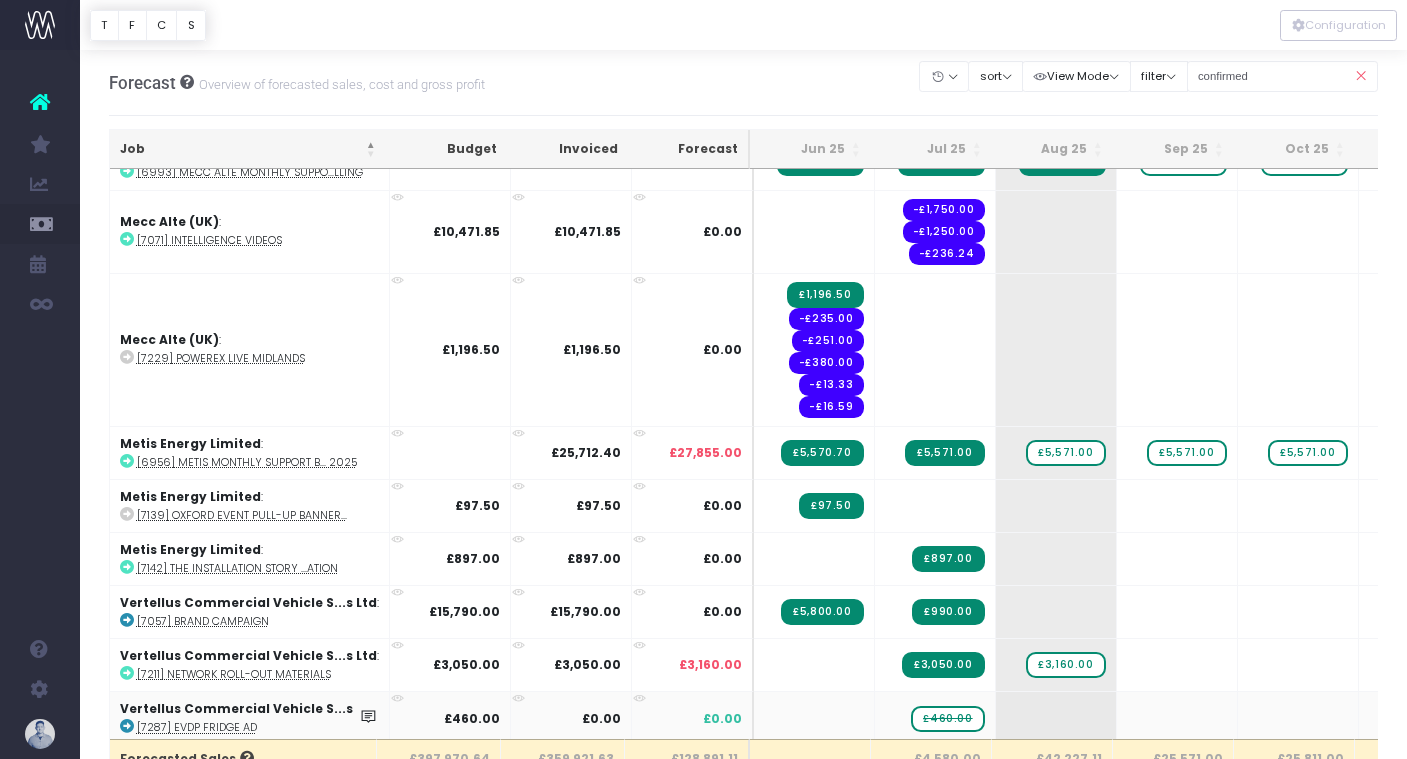 click on "[7287] EVDP Fridge Ad" at bounding box center (197, 727) 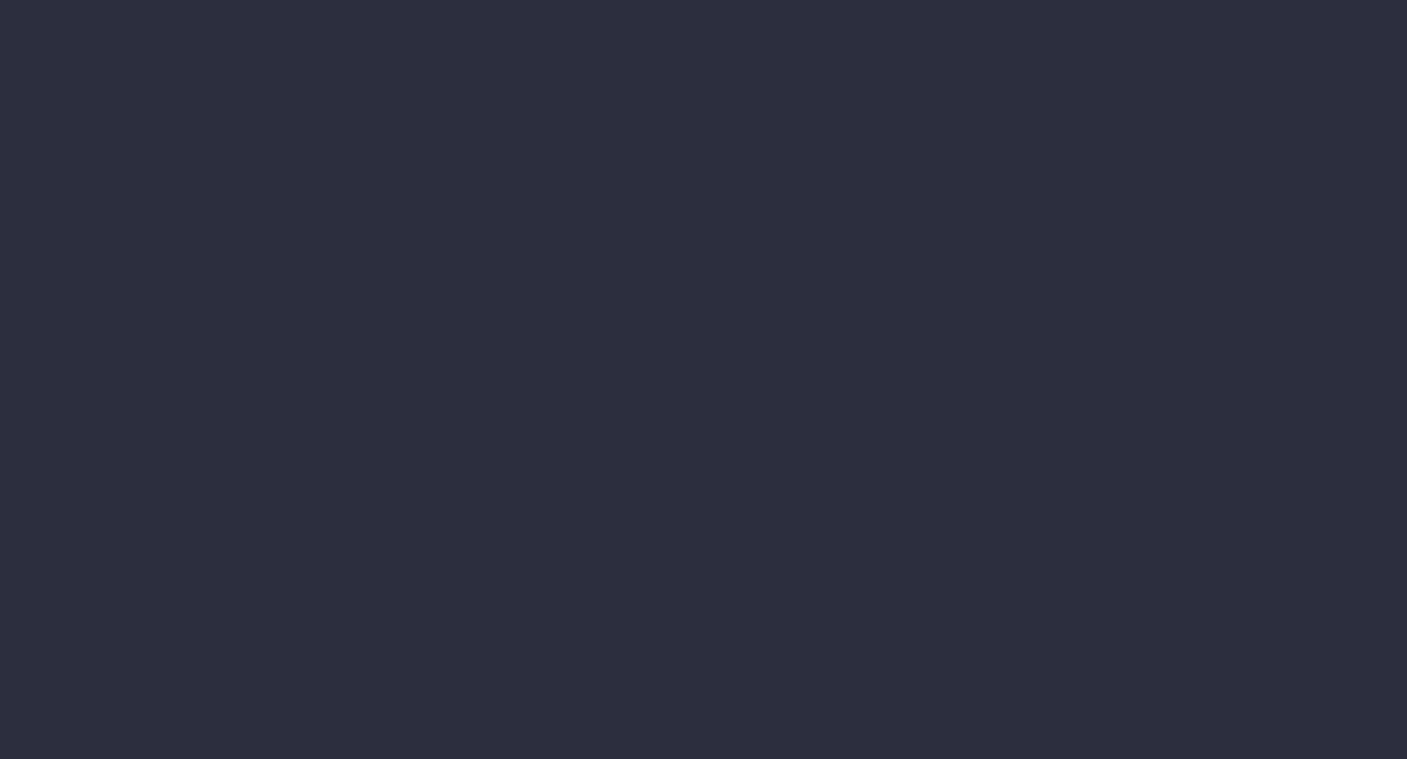 scroll, scrollTop: 0, scrollLeft: 0, axis: both 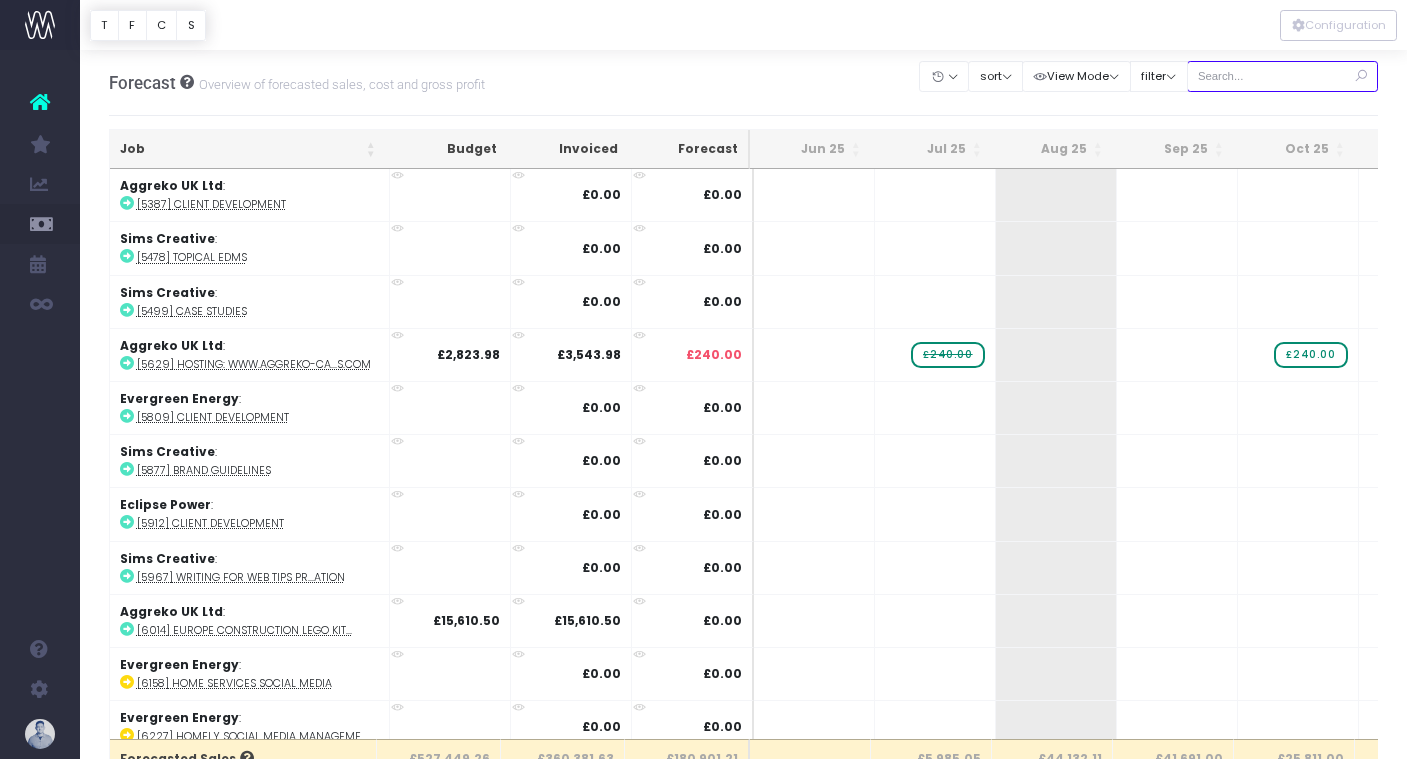 click at bounding box center [1283, 76] 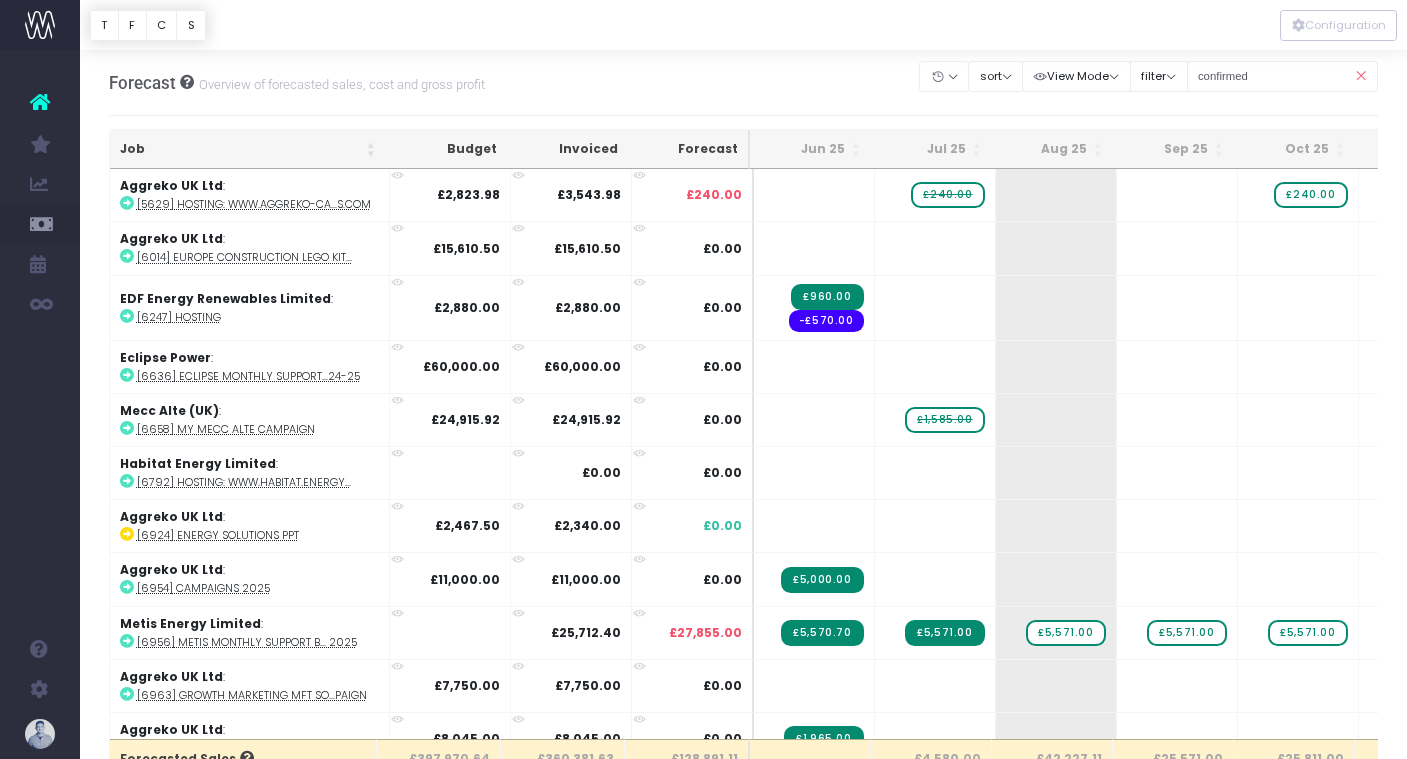 click on "Job" at bounding box center [248, 149] 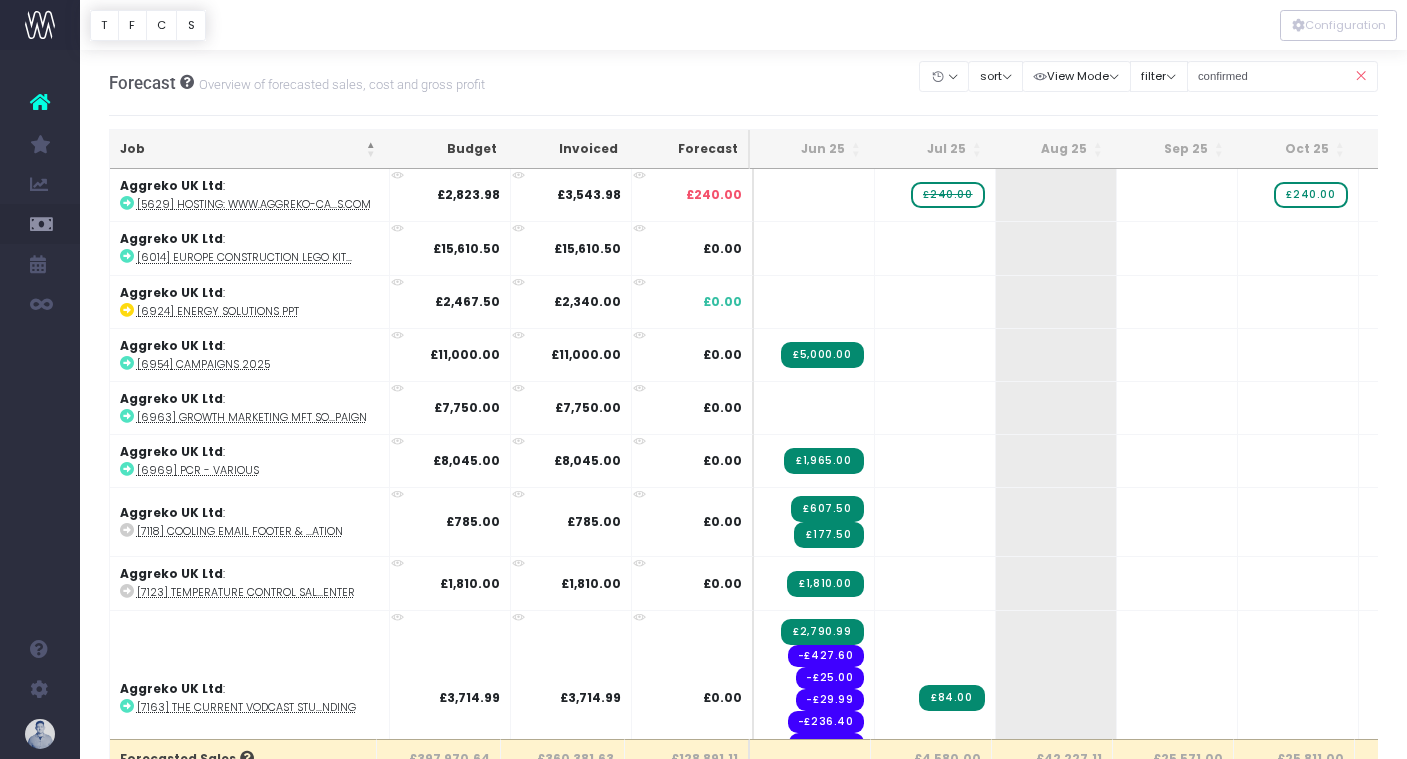 click on "Job" at bounding box center [248, 149] 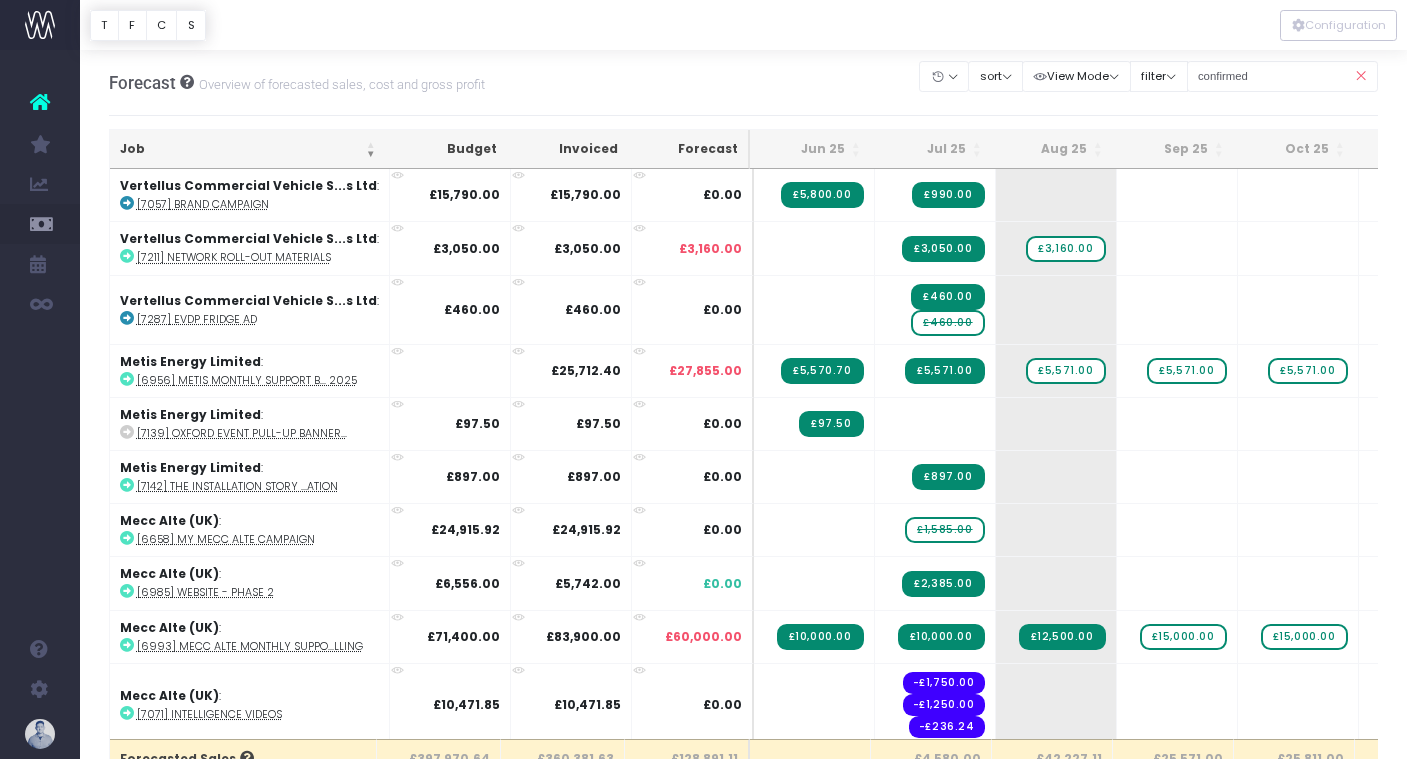 click on "Job" at bounding box center (248, 149) 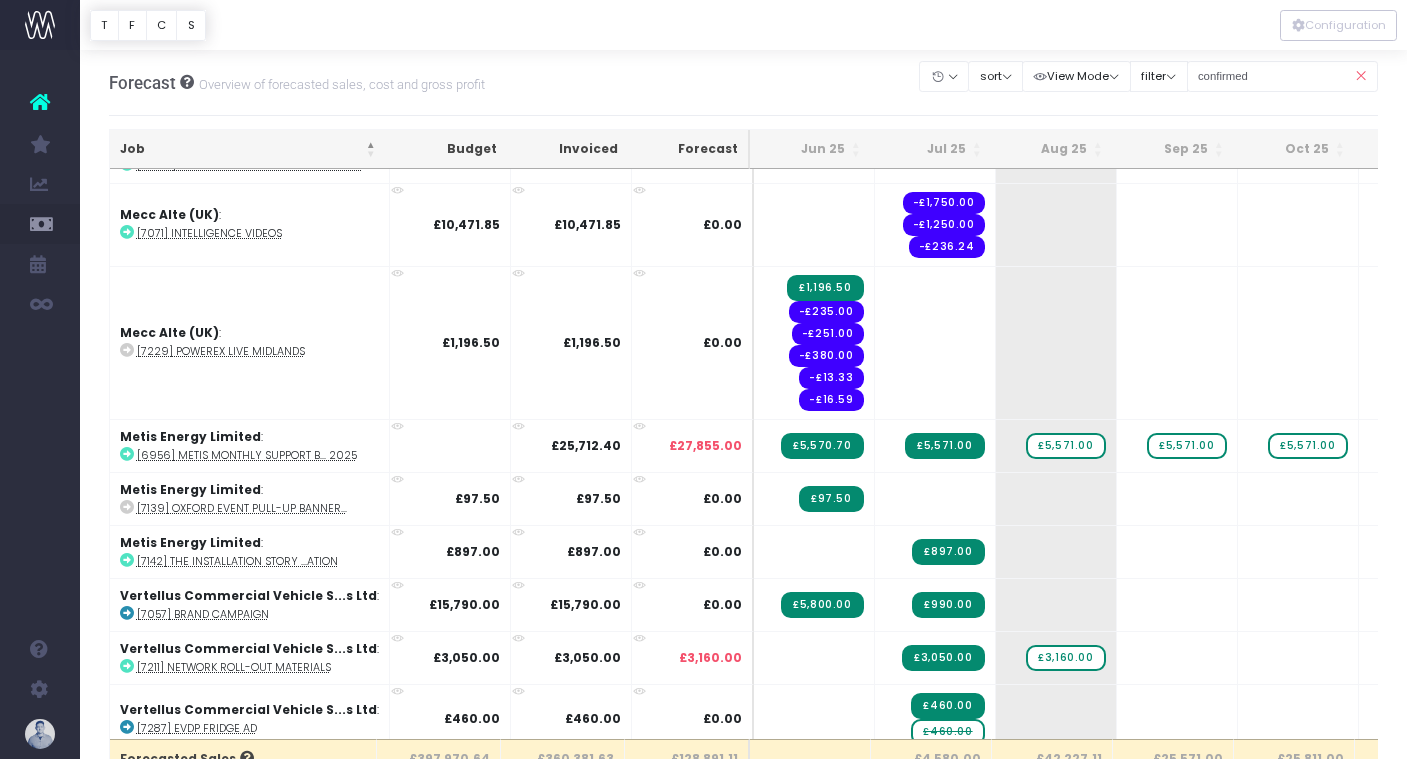 scroll, scrollTop: 2335, scrollLeft: 0, axis: vertical 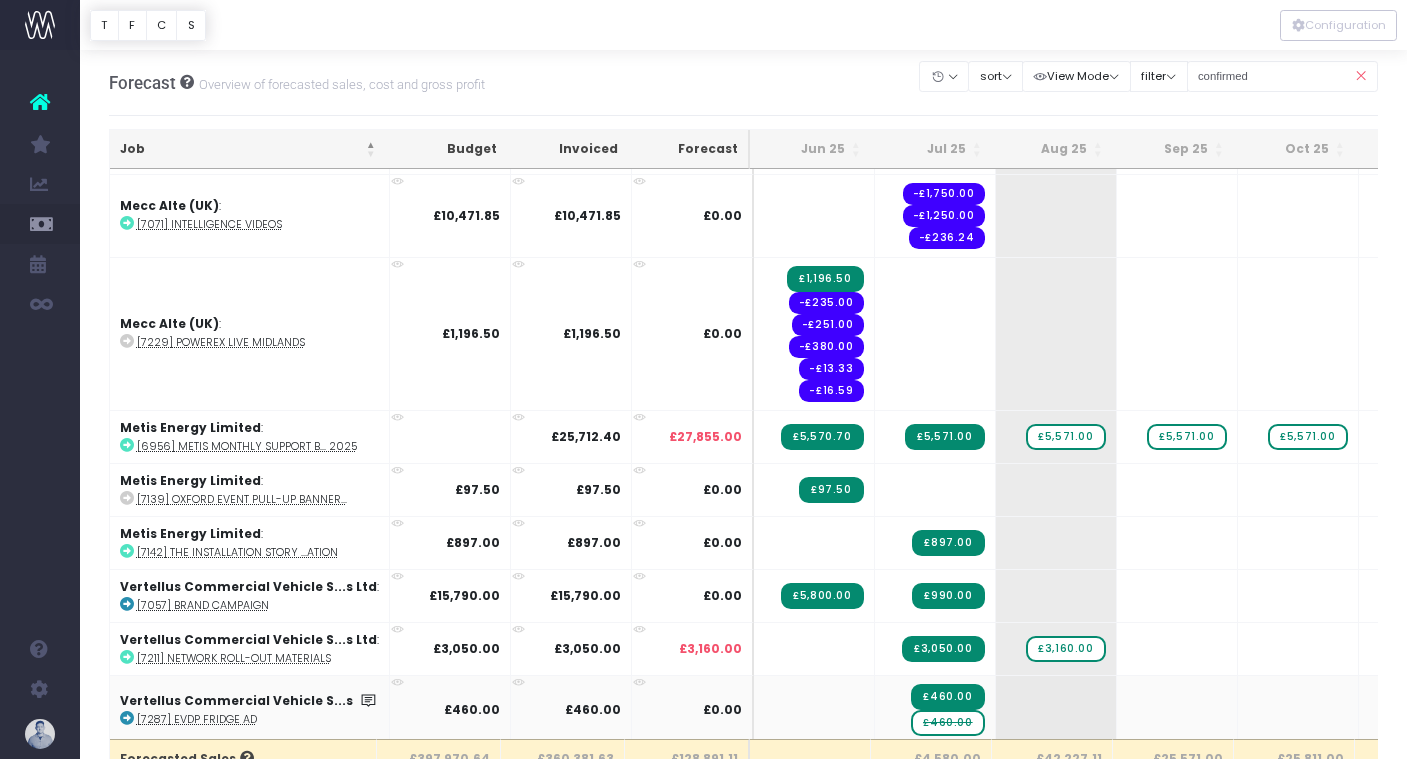 click on "£460.00" at bounding box center [947, 723] 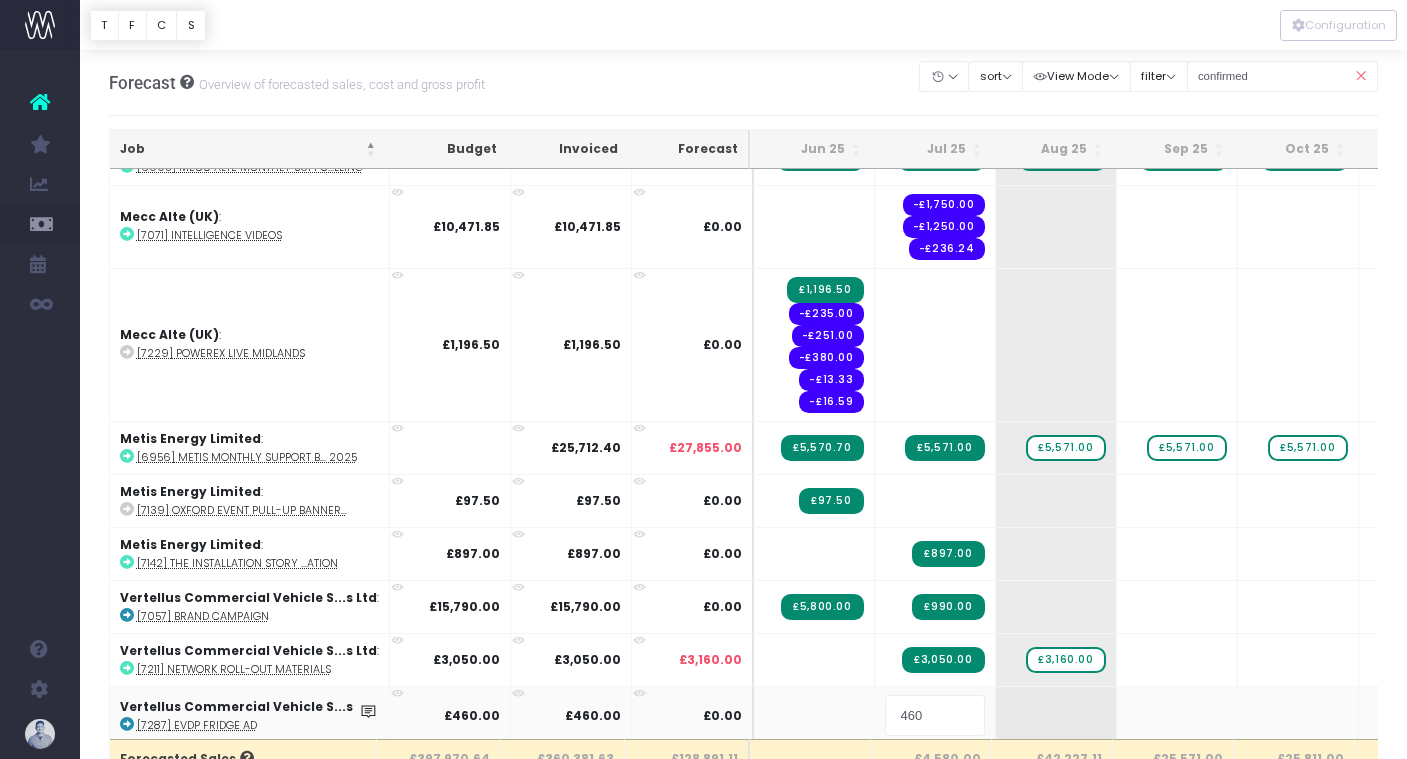 type 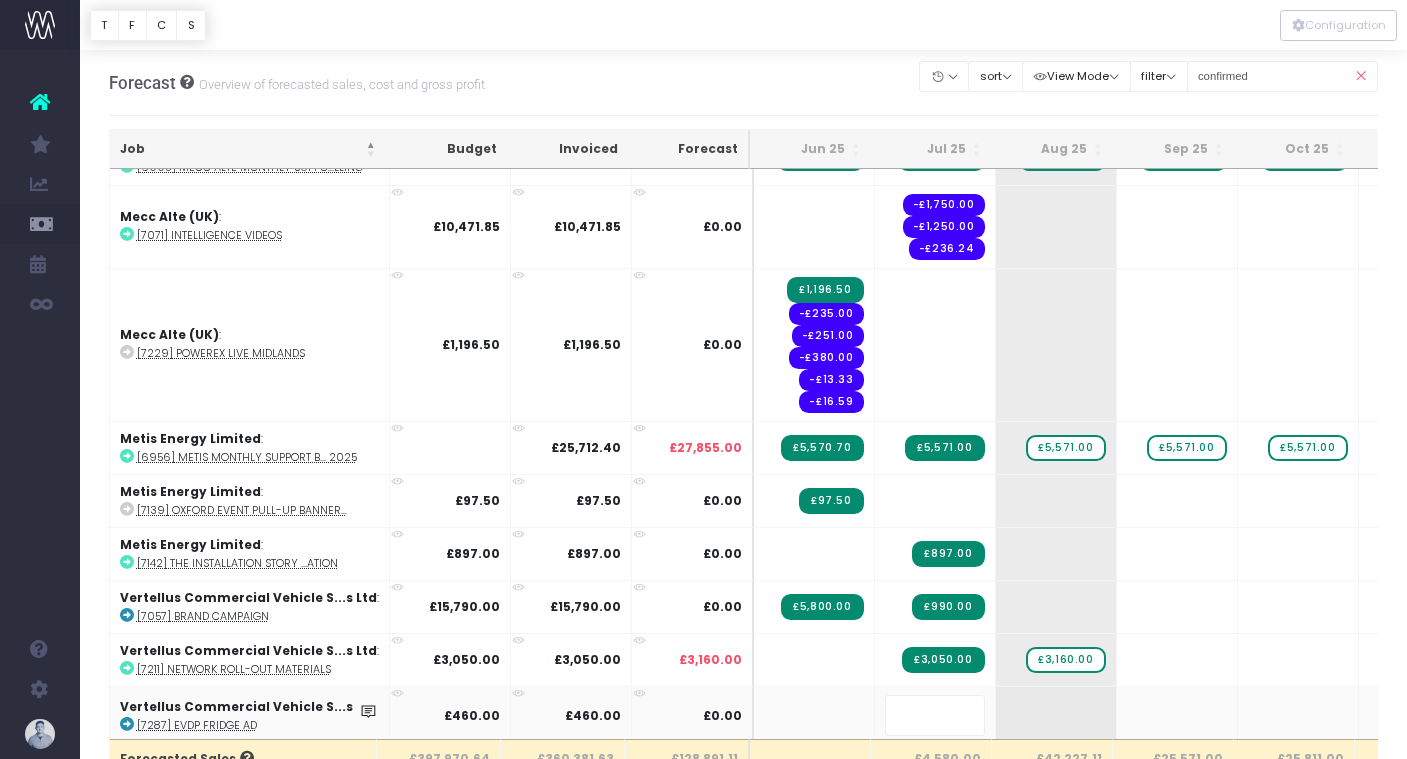 click on "Oh my... this is bad.  wayahead wasn't able to load this page. Please contact  support .
Go back
Account Warning
You are on a paid plan.
My Favourites
You have no favourites" at bounding box center (703, 379) 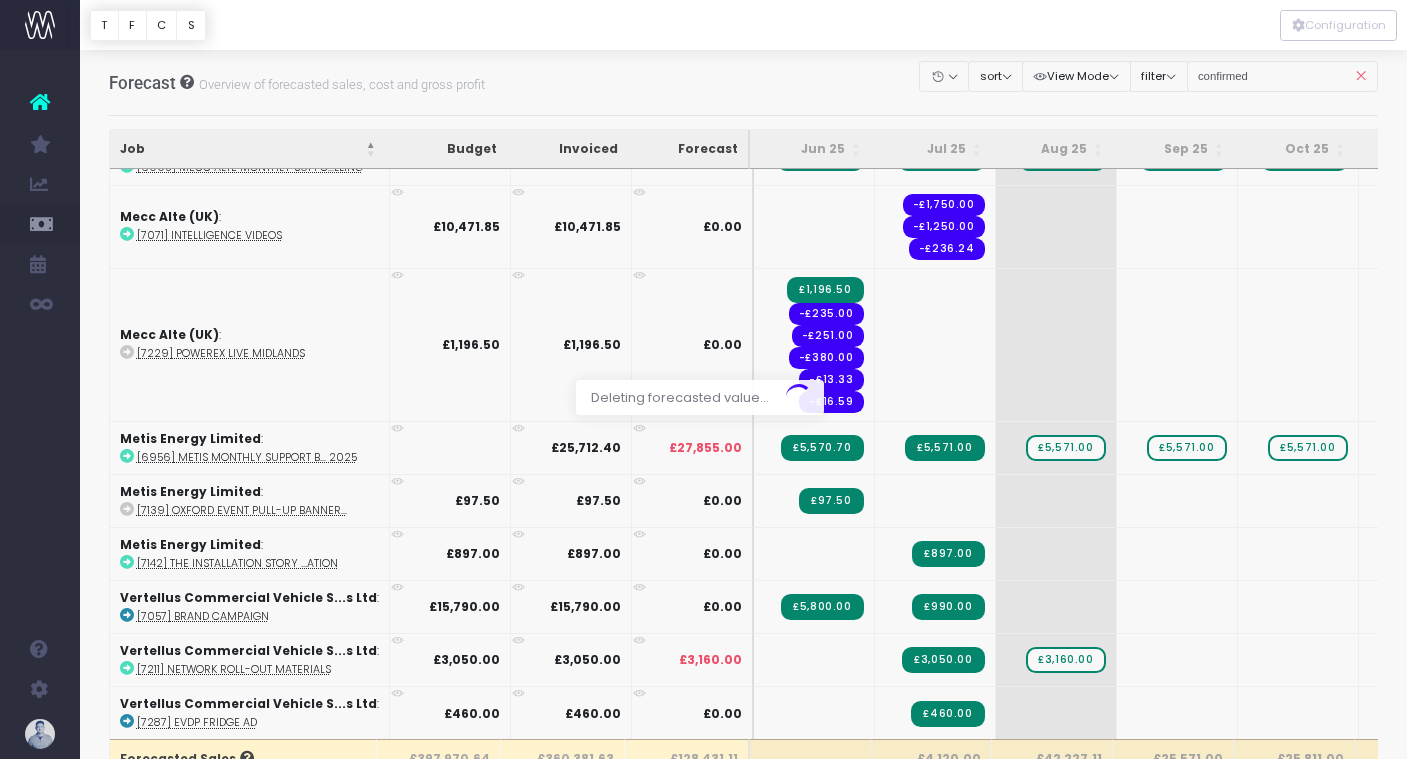 scroll, scrollTop: 2319, scrollLeft: 0, axis: vertical 